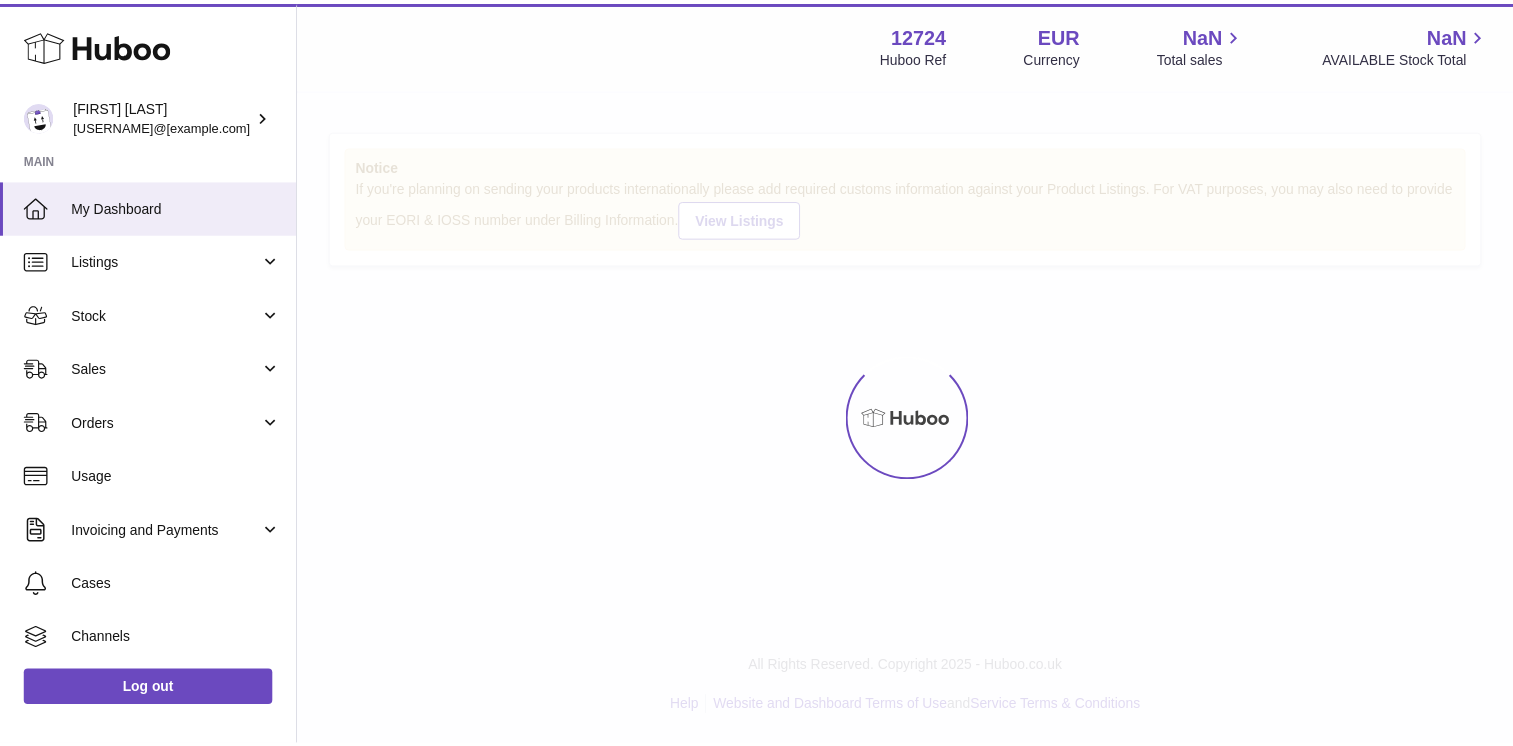 scroll, scrollTop: 0, scrollLeft: 0, axis: both 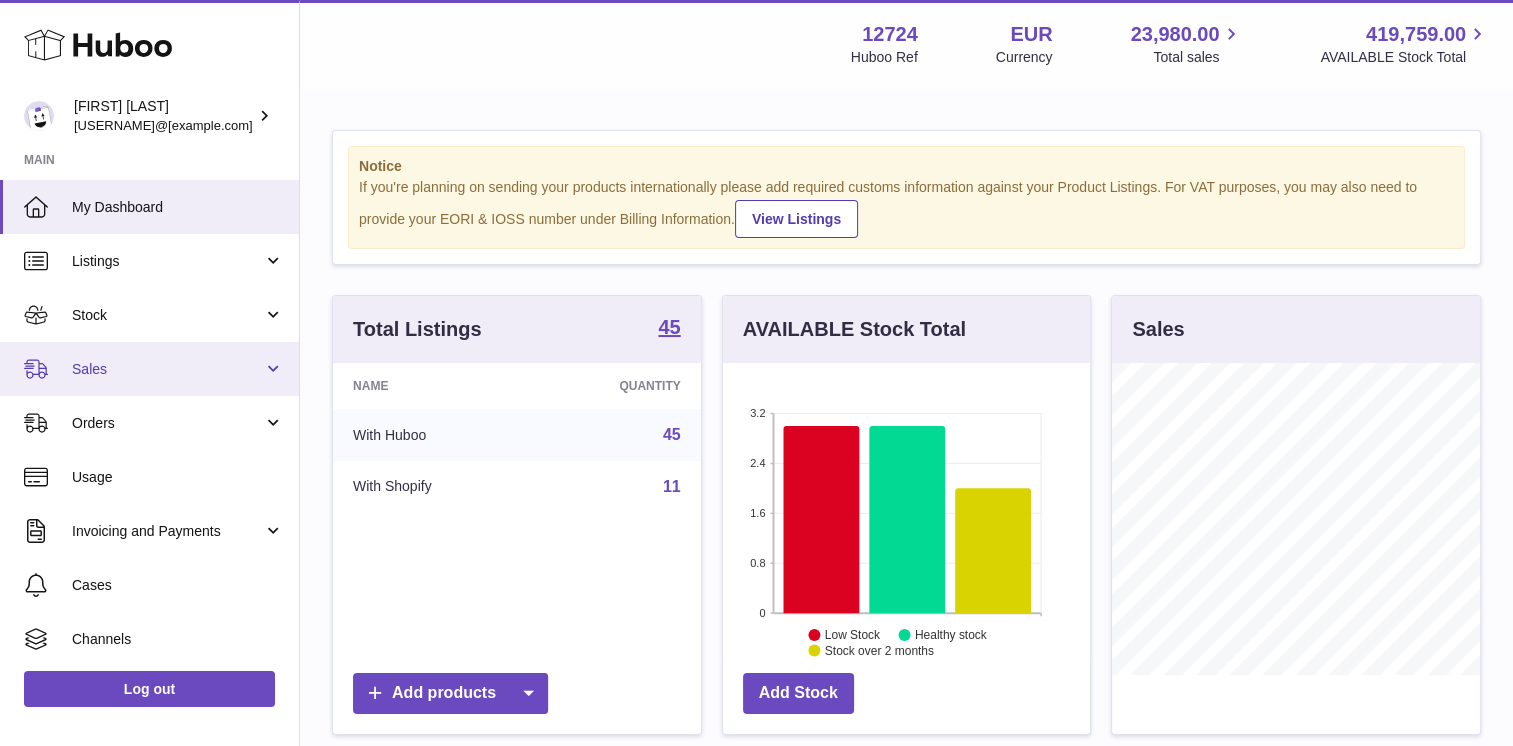 drag, startPoint x: 104, startPoint y: 364, endPoint x: 146, endPoint y: 390, distance: 49.396355 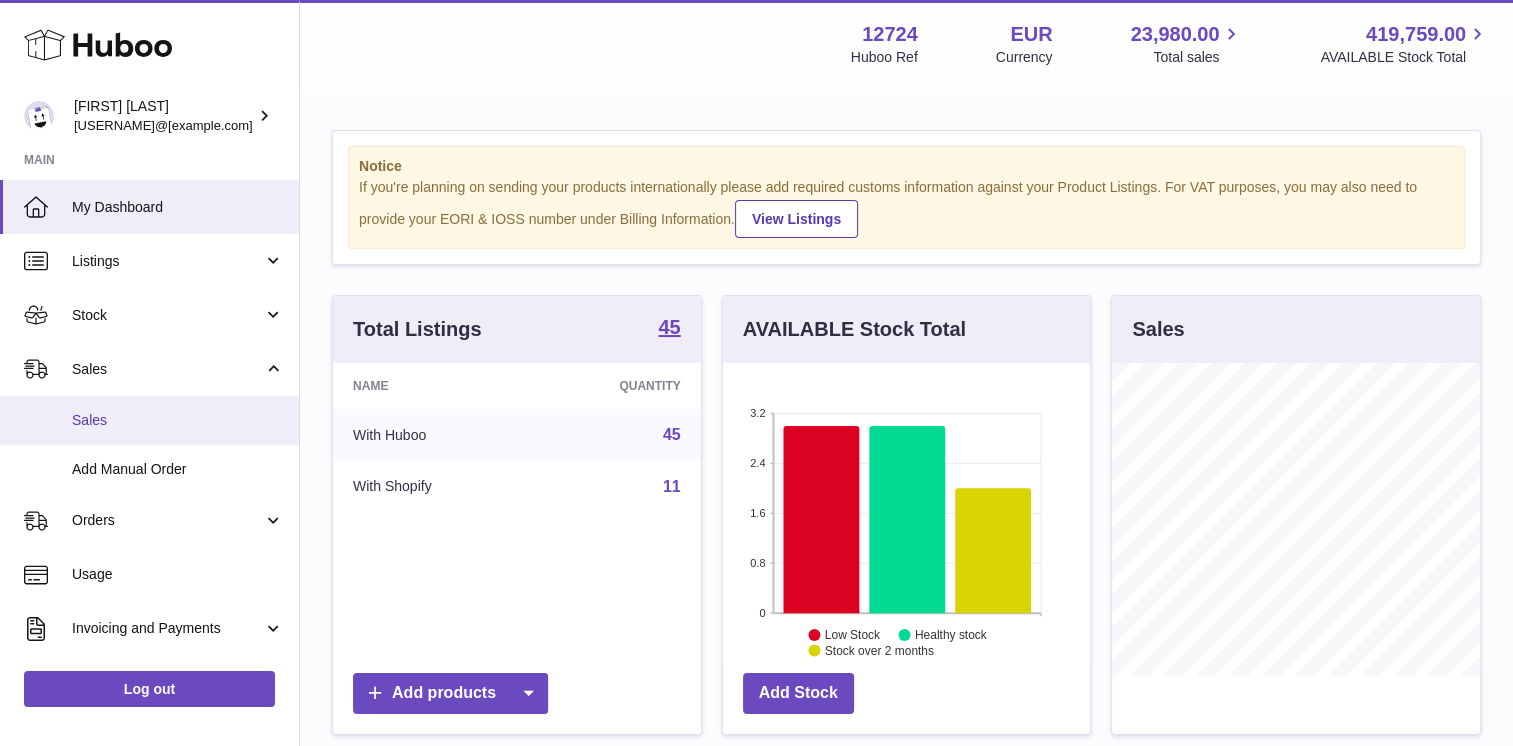 click on "Sales" at bounding box center [178, 420] 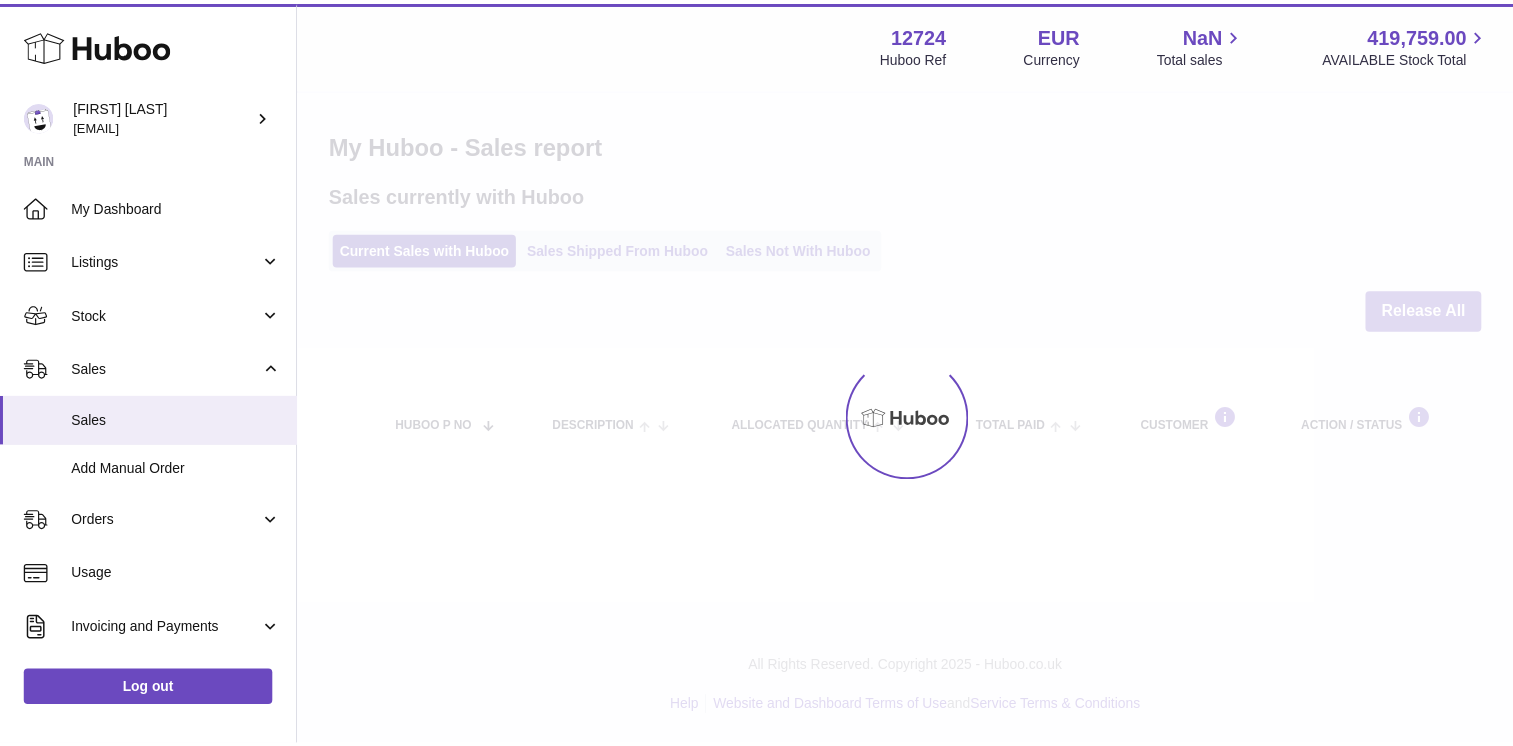 scroll, scrollTop: 0, scrollLeft: 0, axis: both 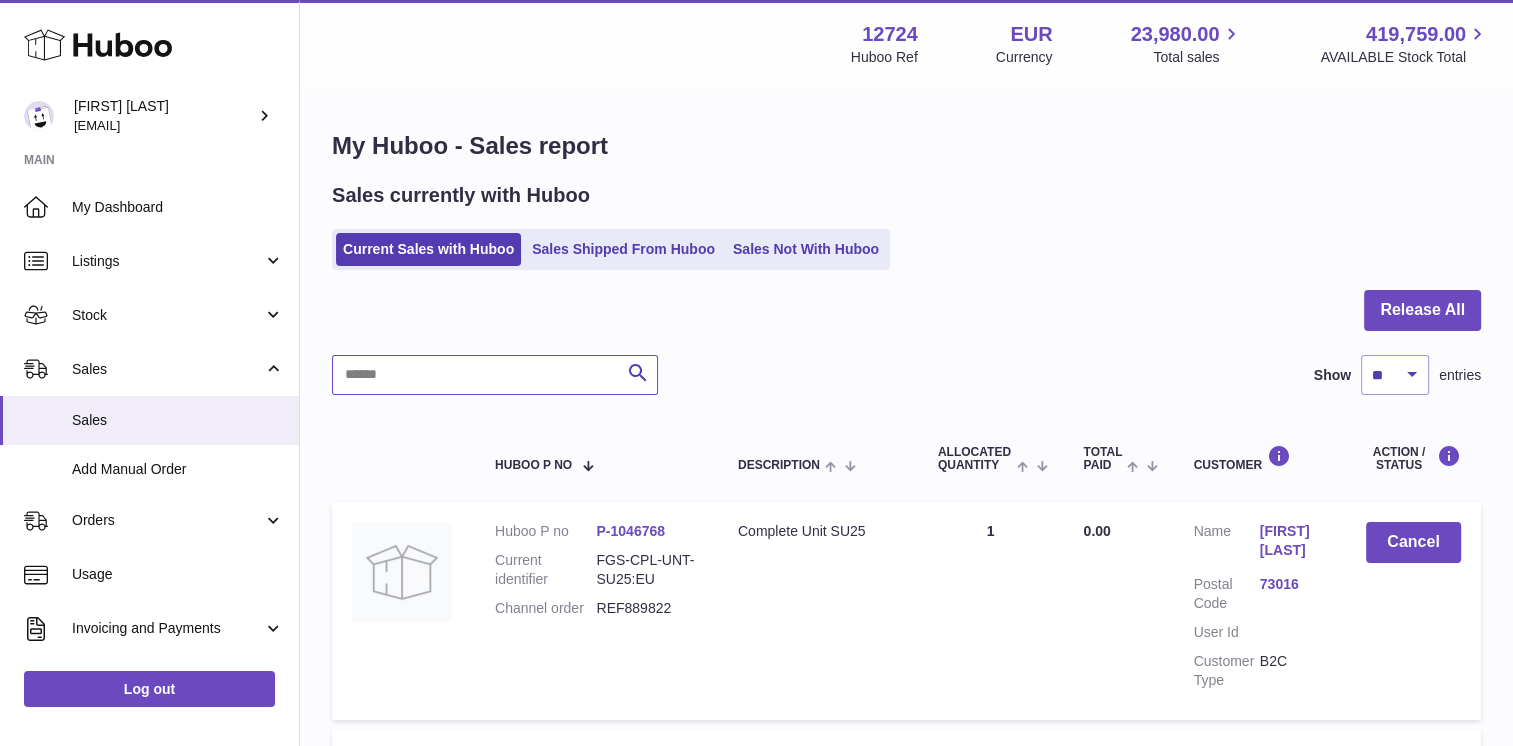 click at bounding box center [495, 375] 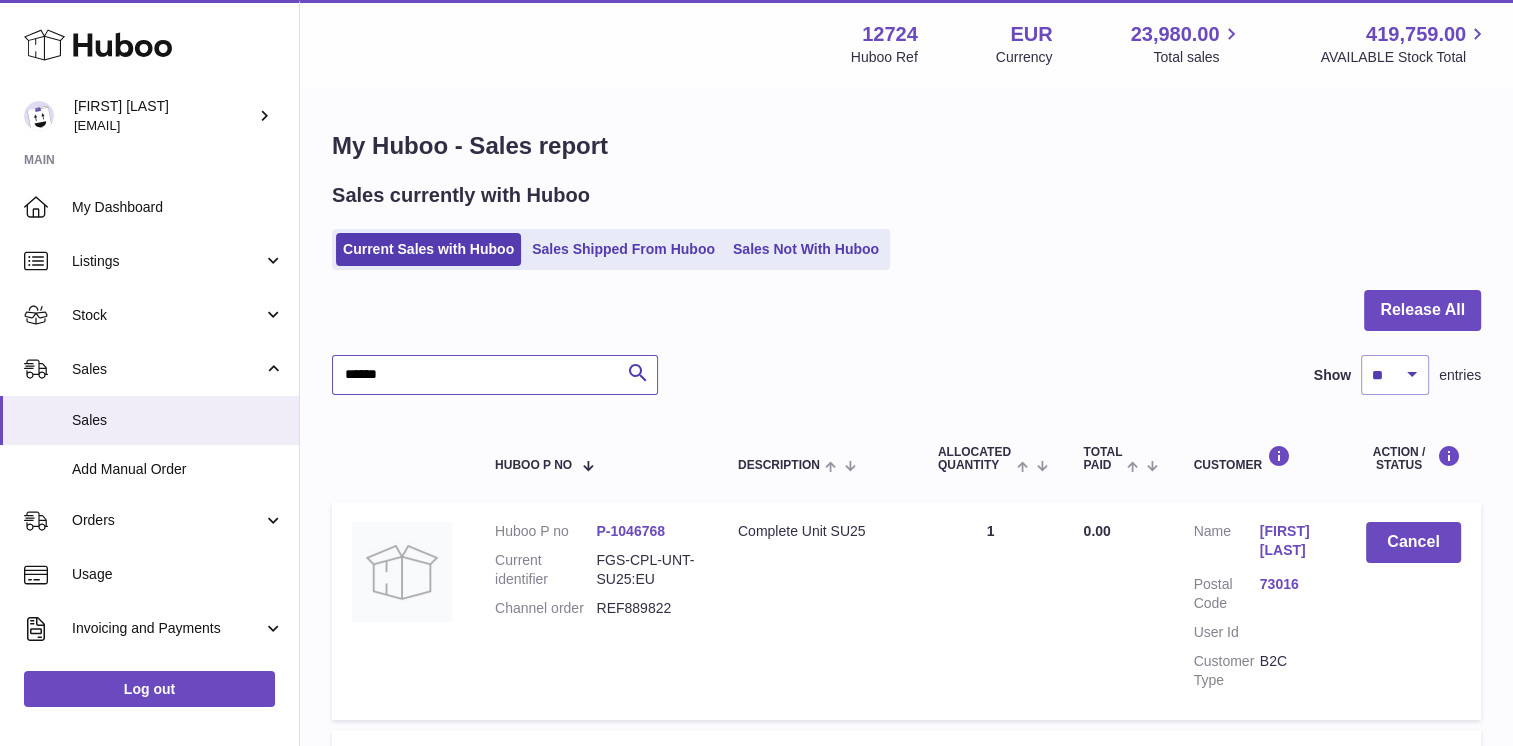type on "******" 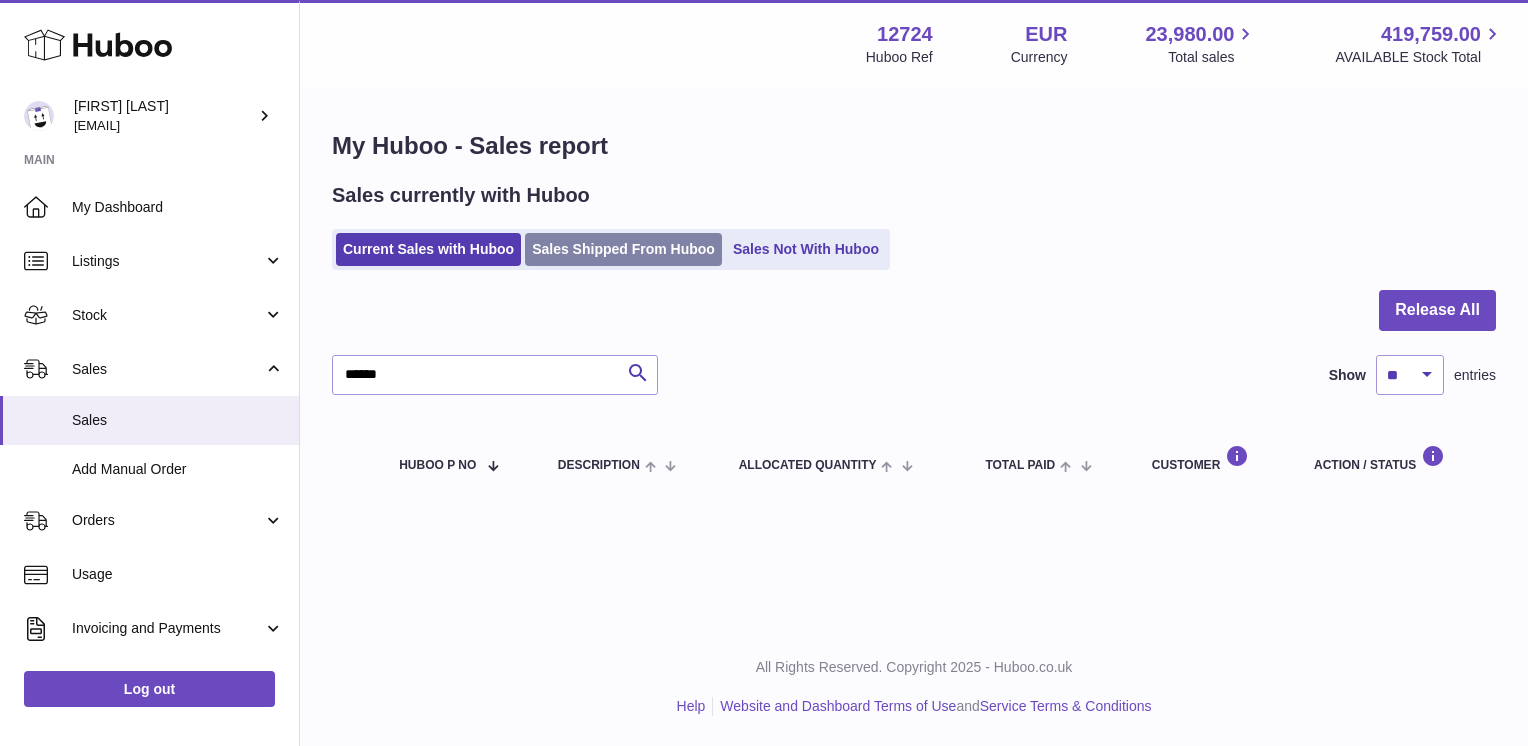 click on "Sales Shipped From Huboo" at bounding box center [623, 249] 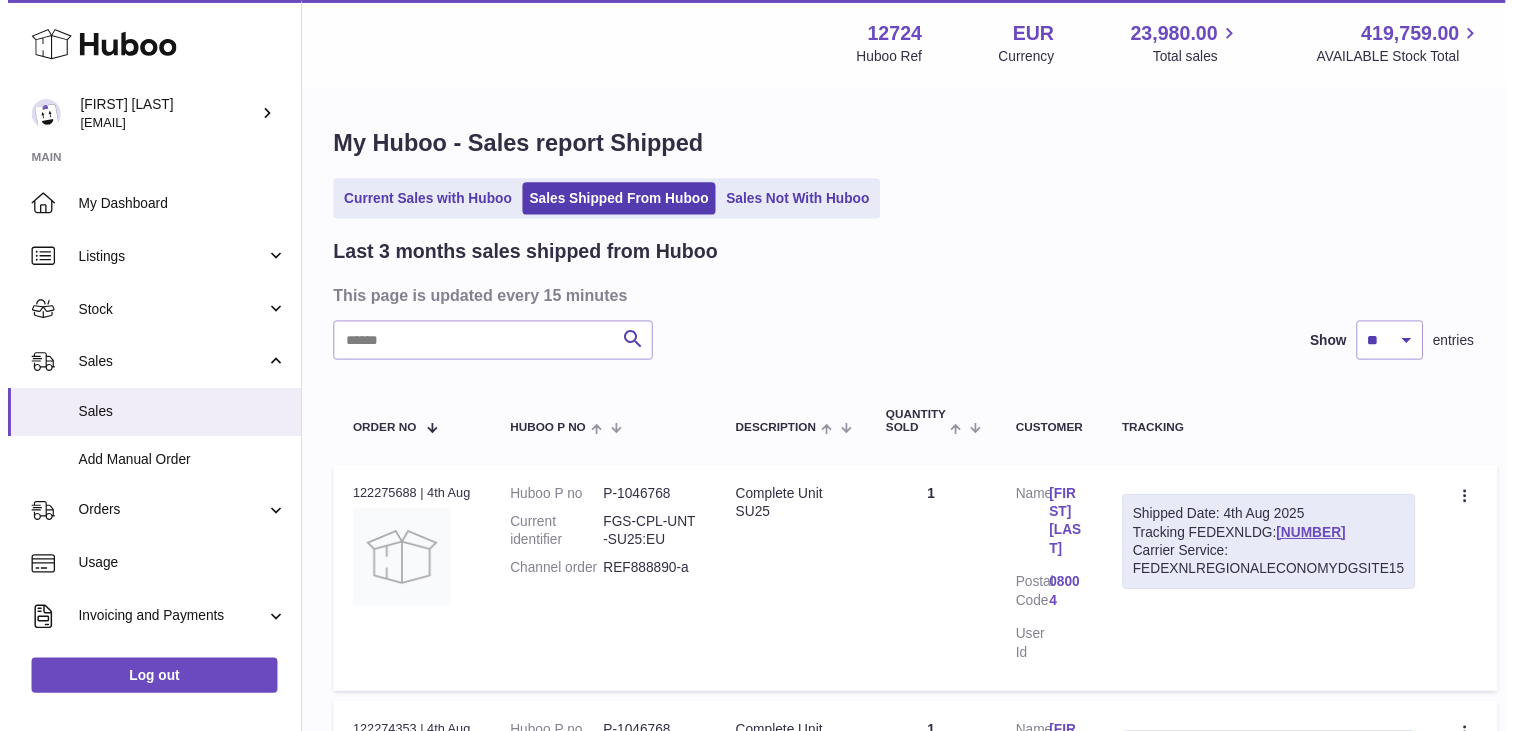 scroll, scrollTop: 0, scrollLeft: 0, axis: both 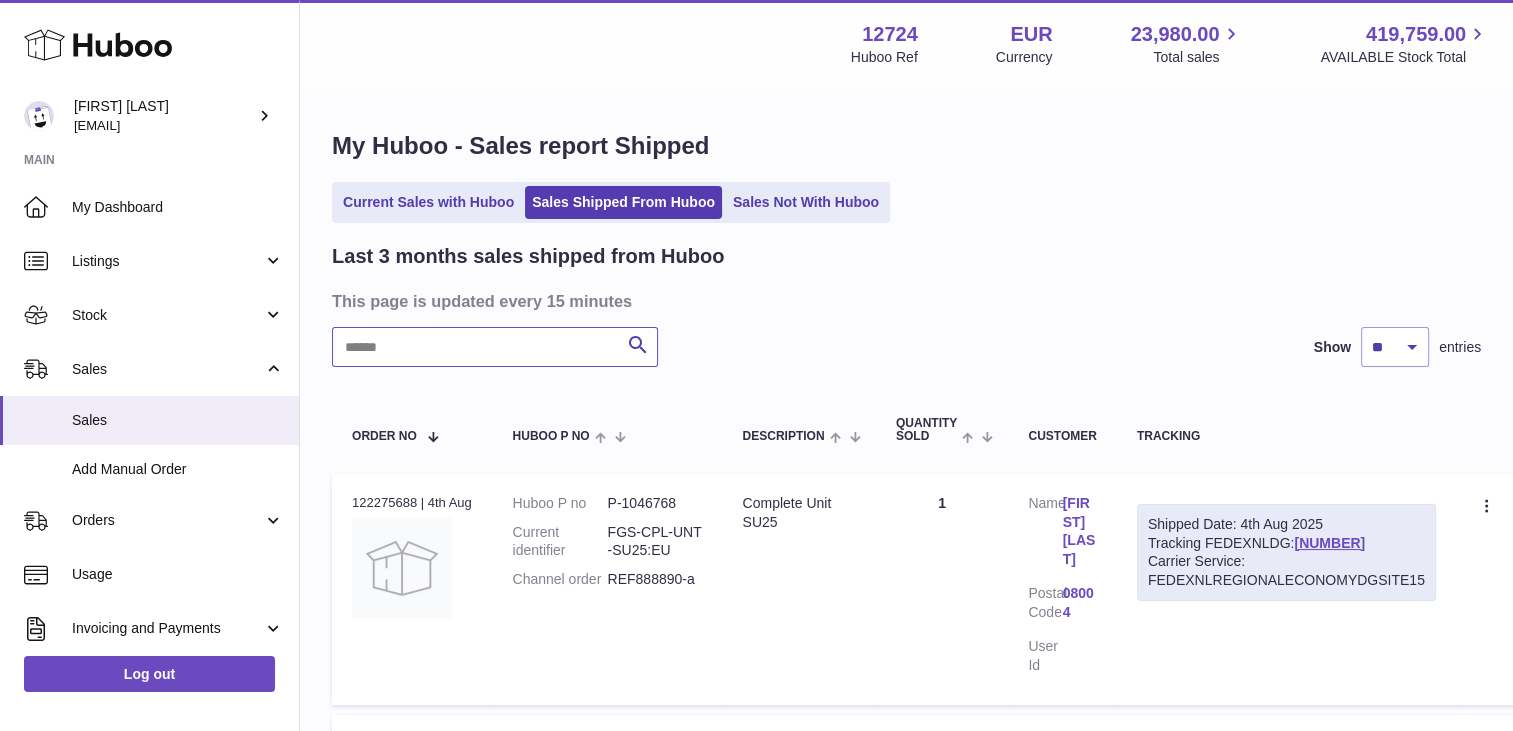 click at bounding box center [495, 347] 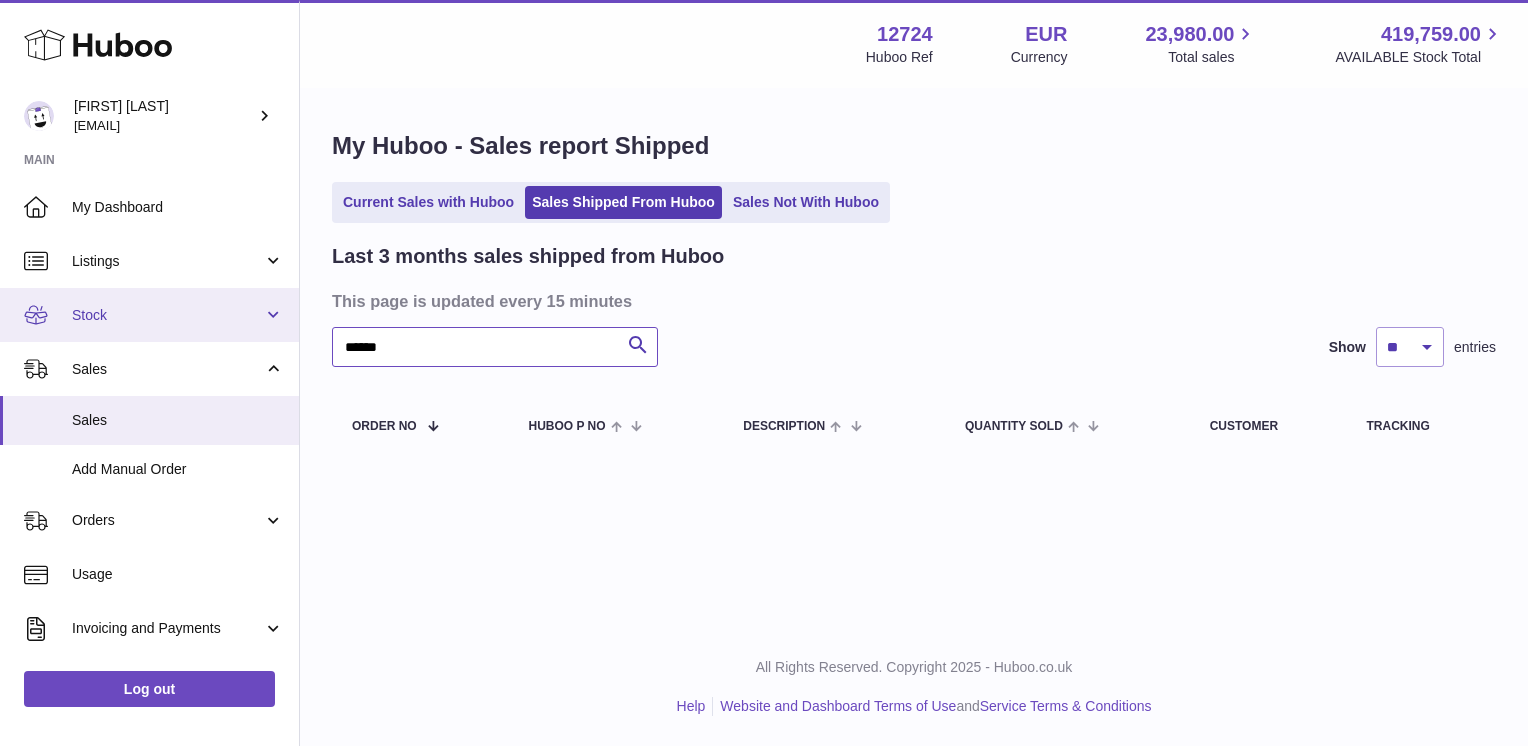 drag, startPoint x: 410, startPoint y: 354, endPoint x: 276, endPoint y: 326, distance: 136.89412 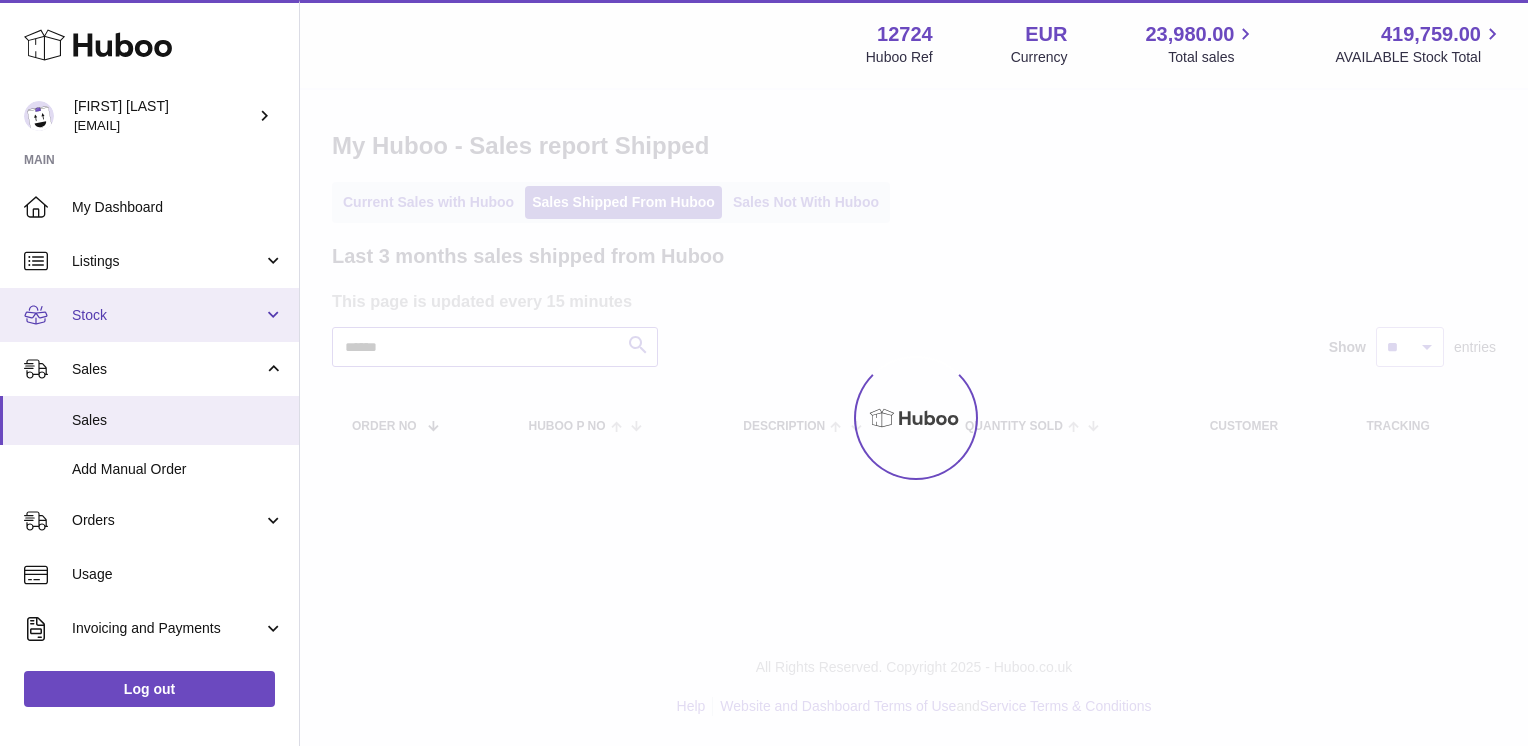 type on "******" 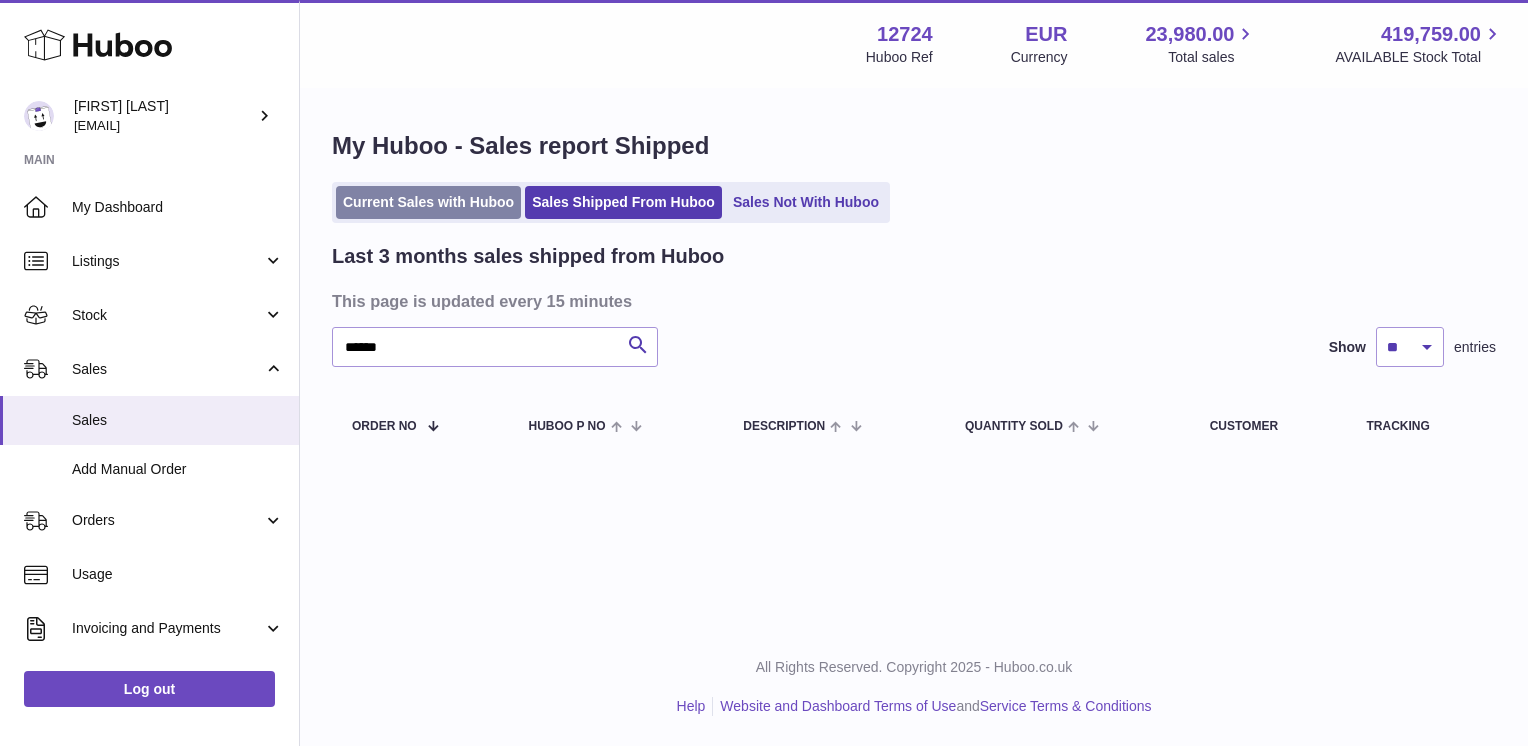 click on "Current Sales with Huboo" at bounding box center [428, 202] 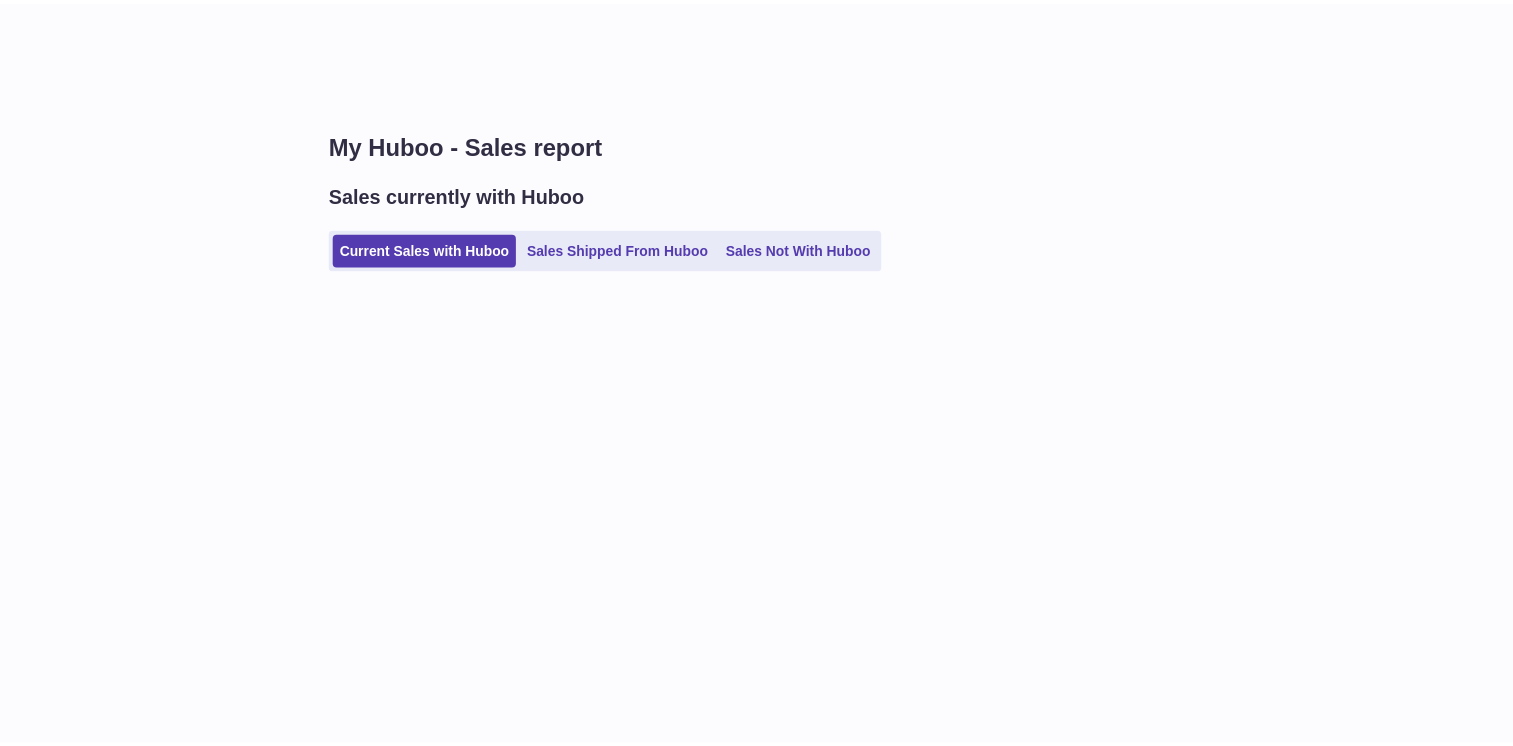 scroll, scrollTop: 0, scrollLeft: 0, axis: both 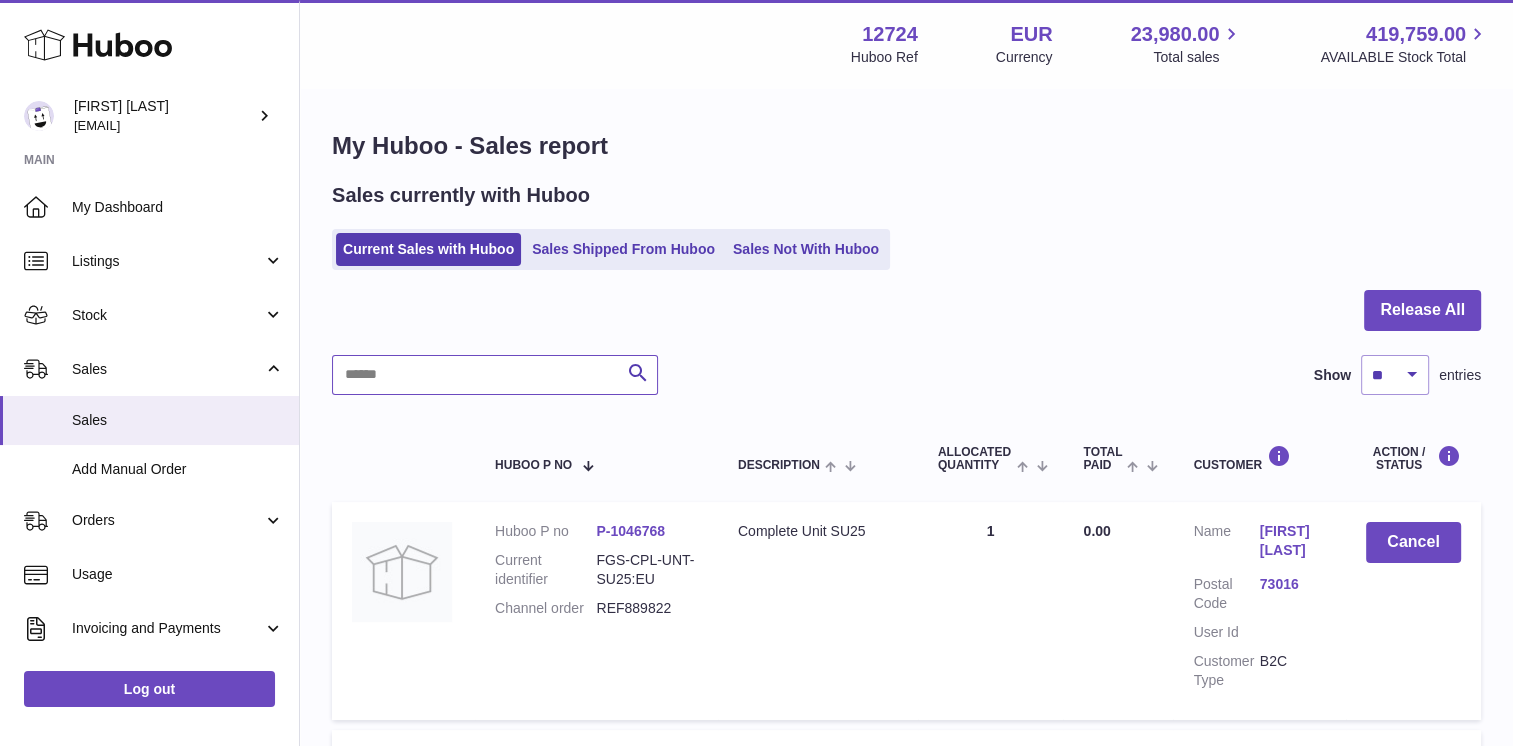 click at bounding box center (495, 375) 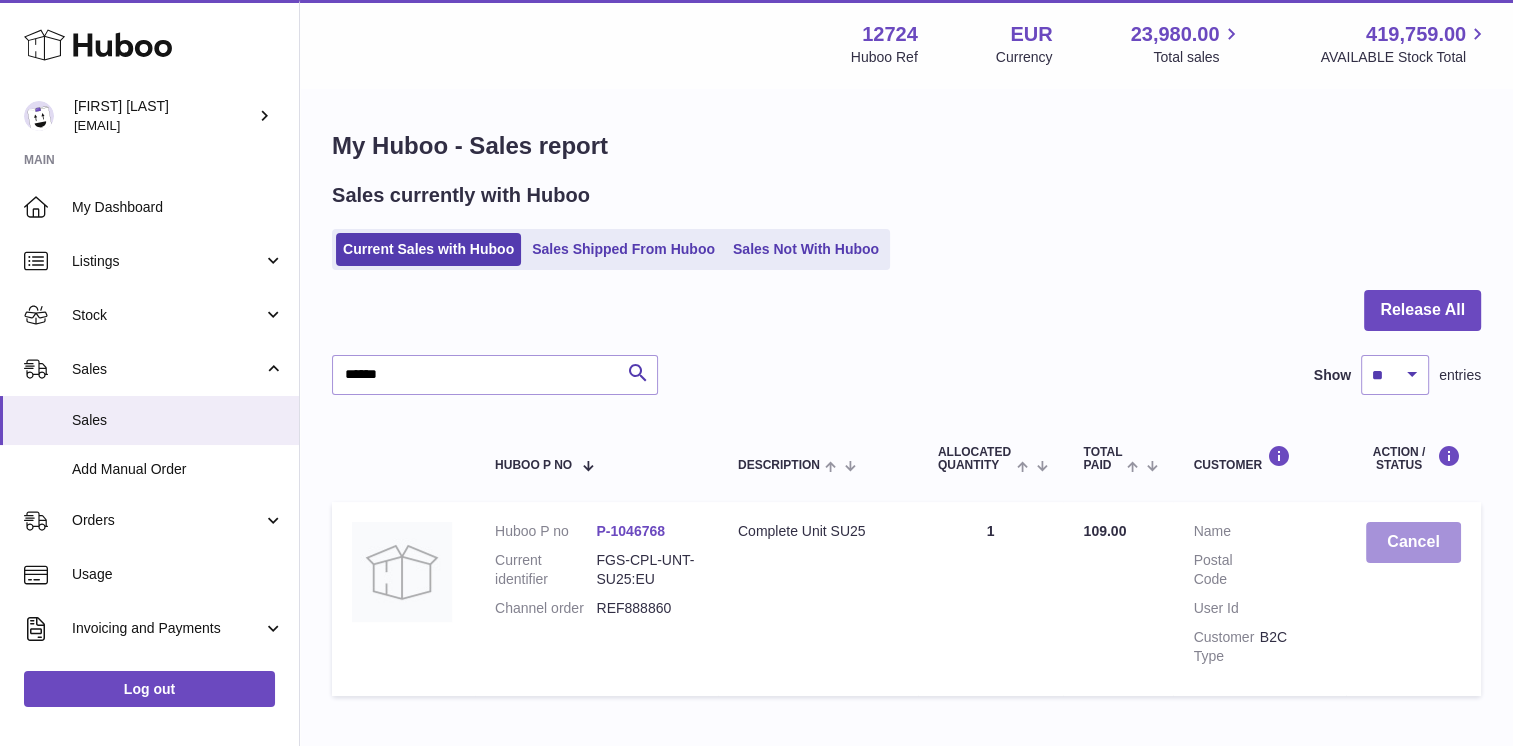 click on "Cancel" at bounding box center (1413, 542) 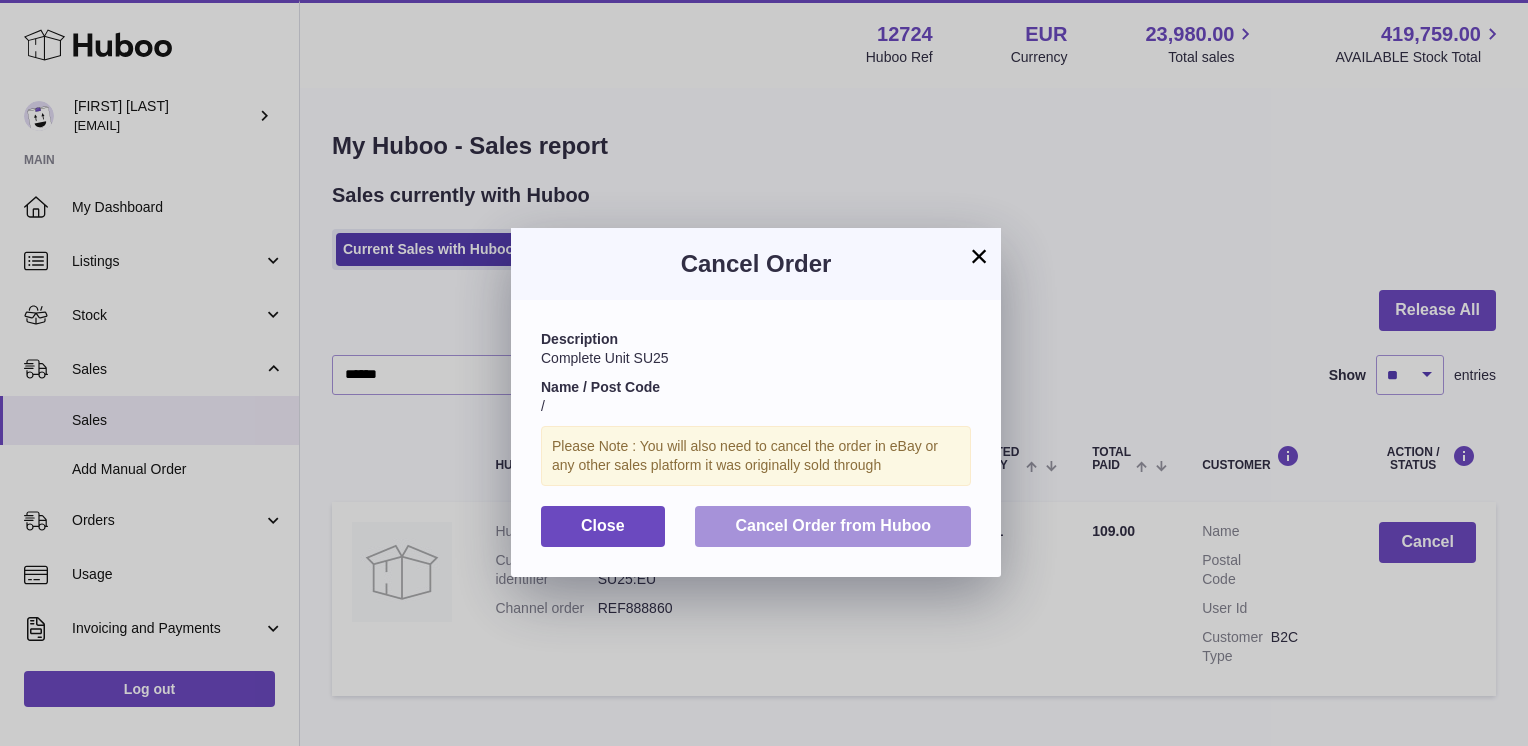 click on "Cancel Order from Huboo" at bounding box center (833, 525) 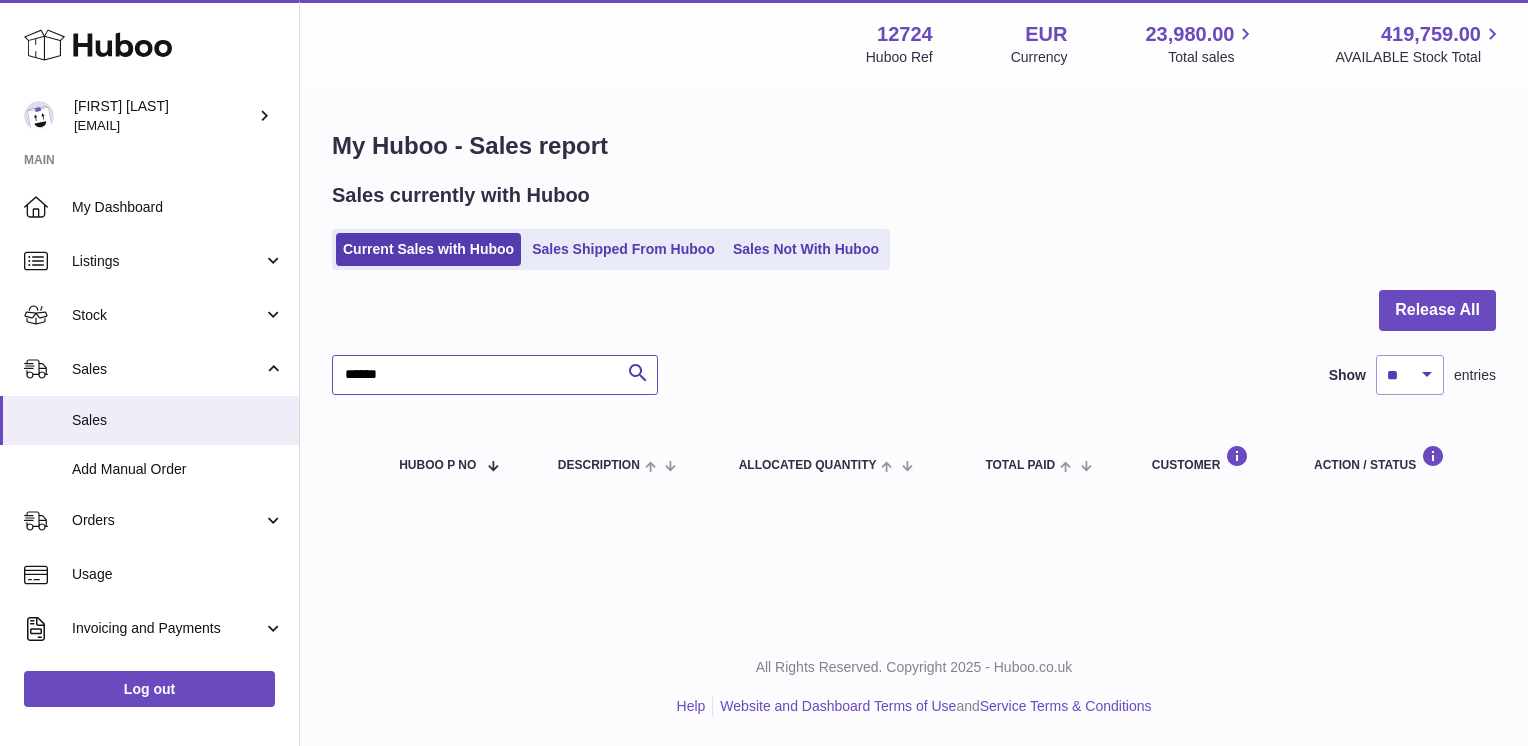 drag, startPoint x: 400, startPoint y: 371, endPoint x: 309, endPoint y: 352, distance: 92.96236 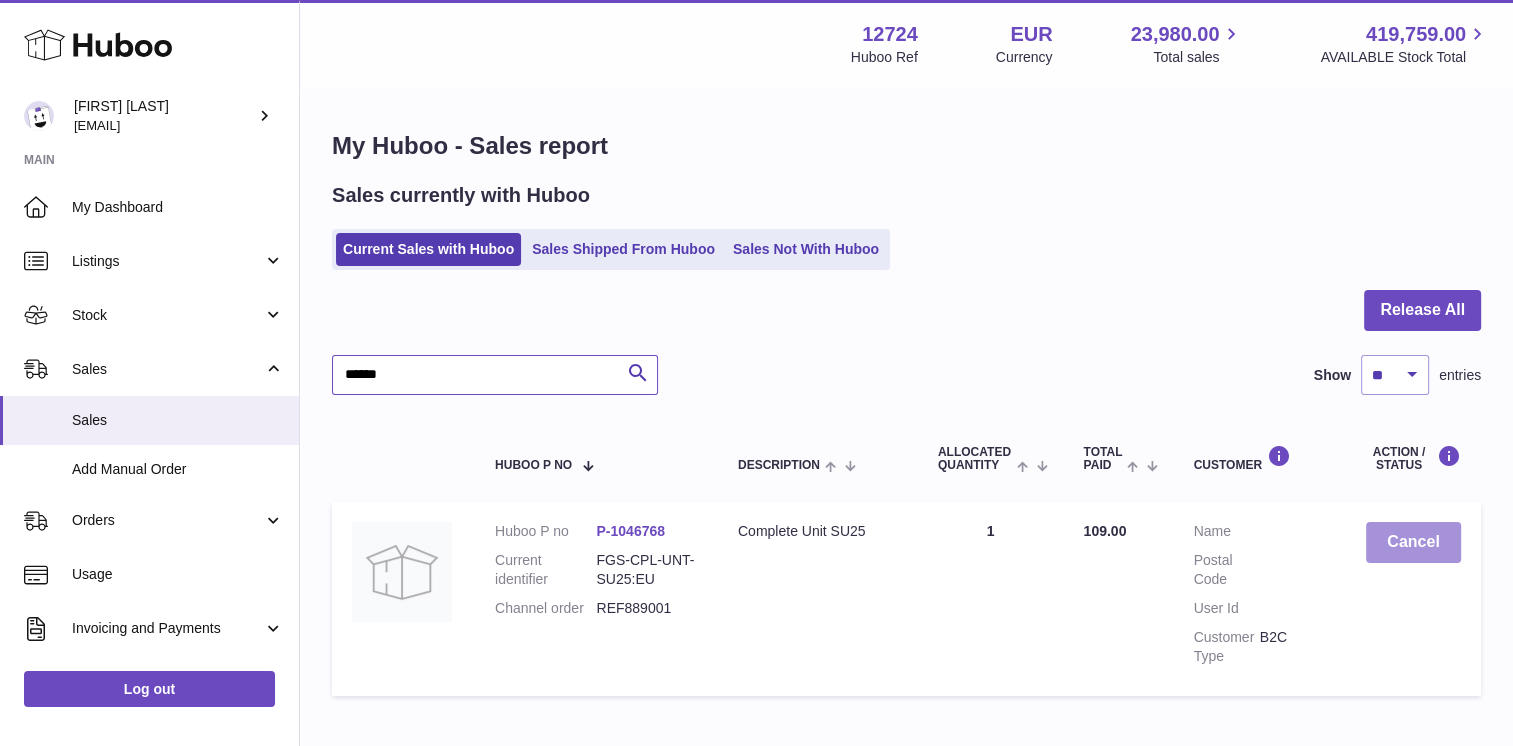 type on "******" 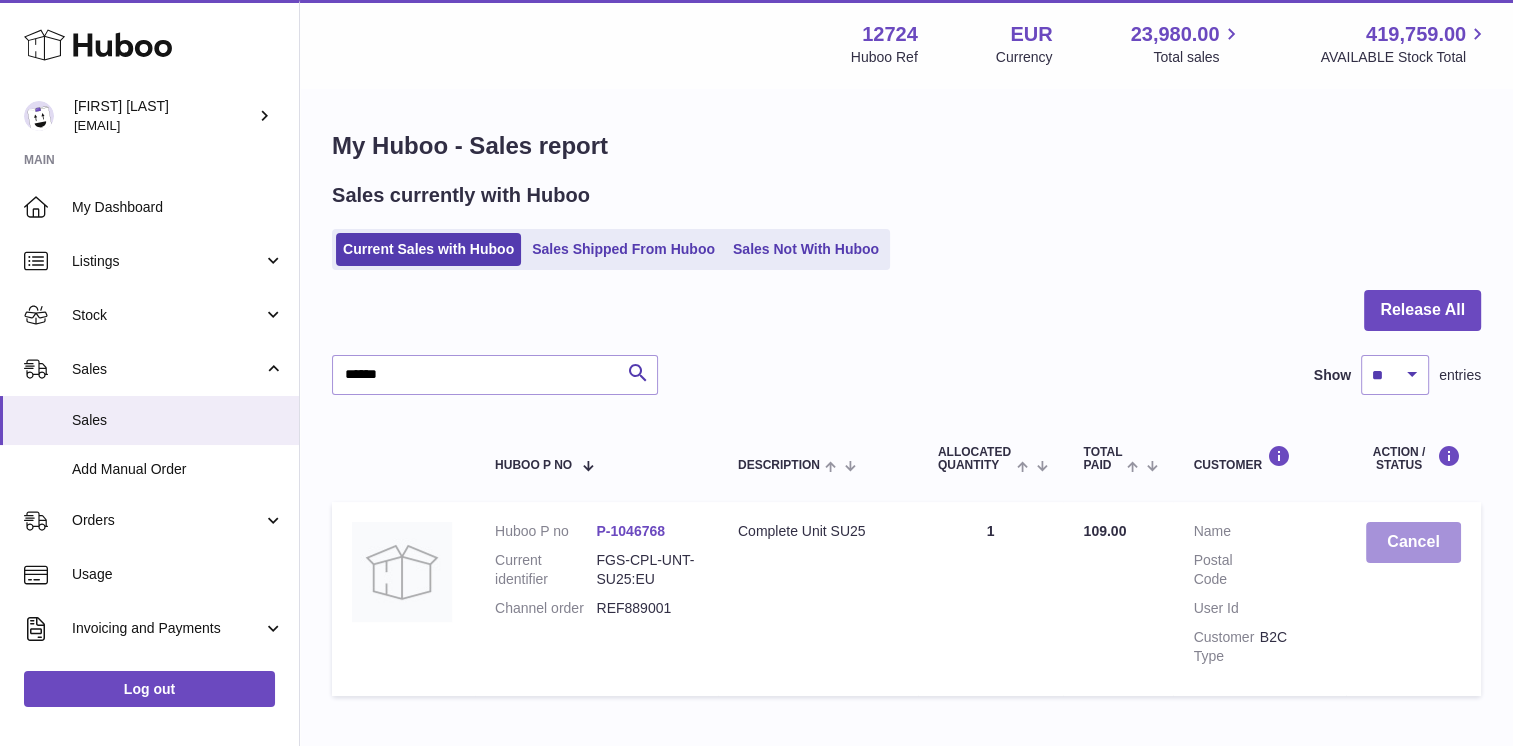 click on "Cancel" at bounding box center [1413, 542] 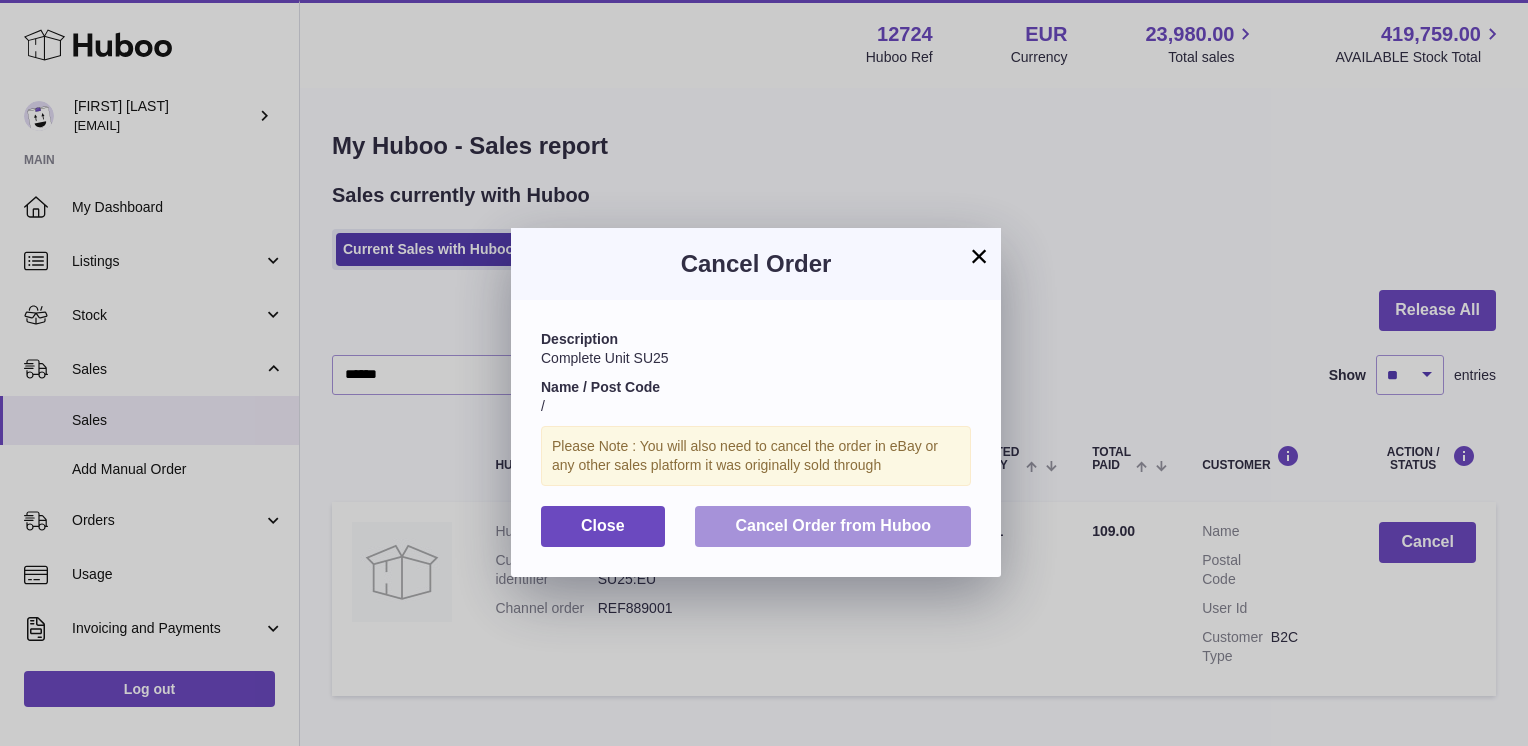 click on "Cancel Order from Huboo" at bounding box center [833, 525] 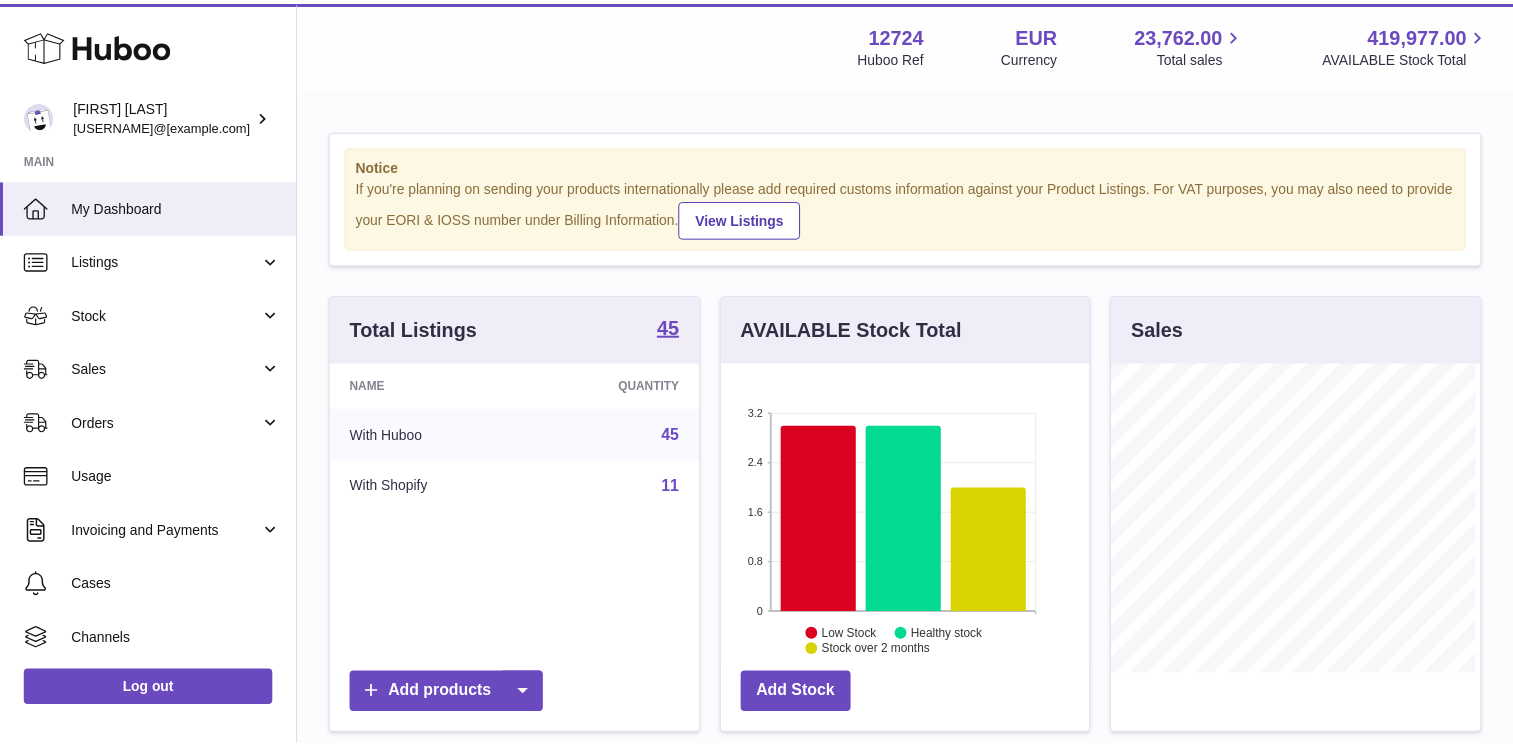 scroll, scrollTop: 0, scrollLeft: 0, axis: both 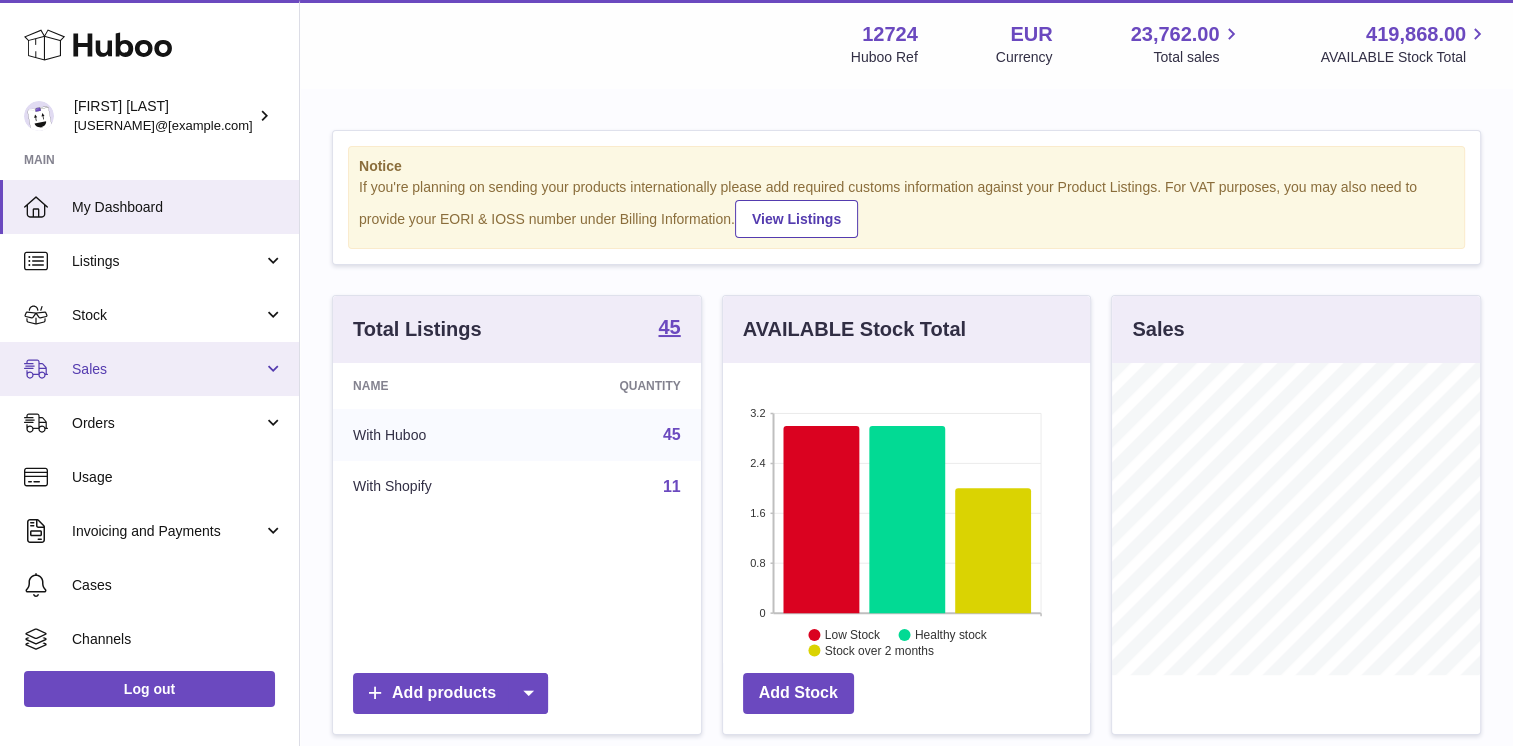 click on "Sales" at bounding box center (167, 369) 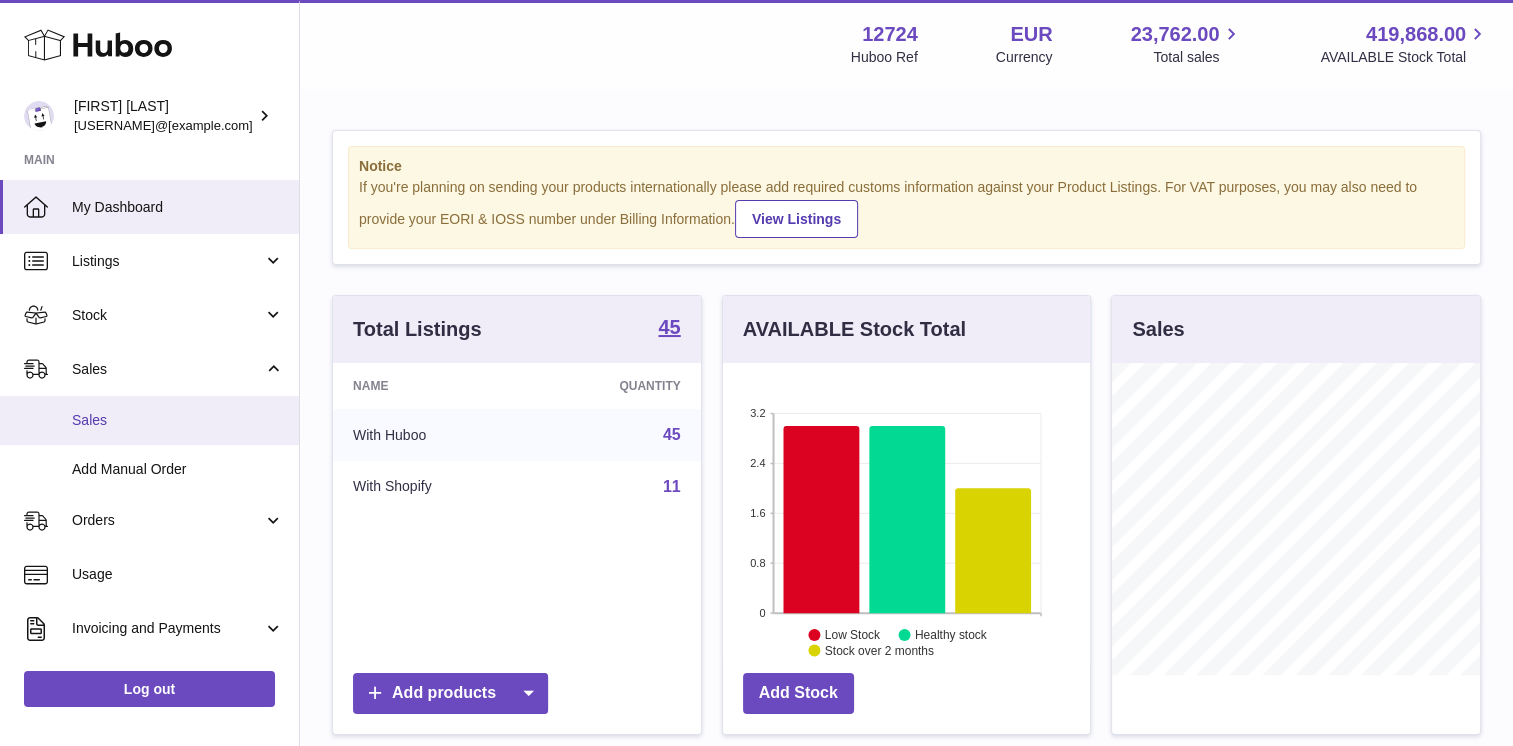 click on "Sales" at bounding box center (178, 420) 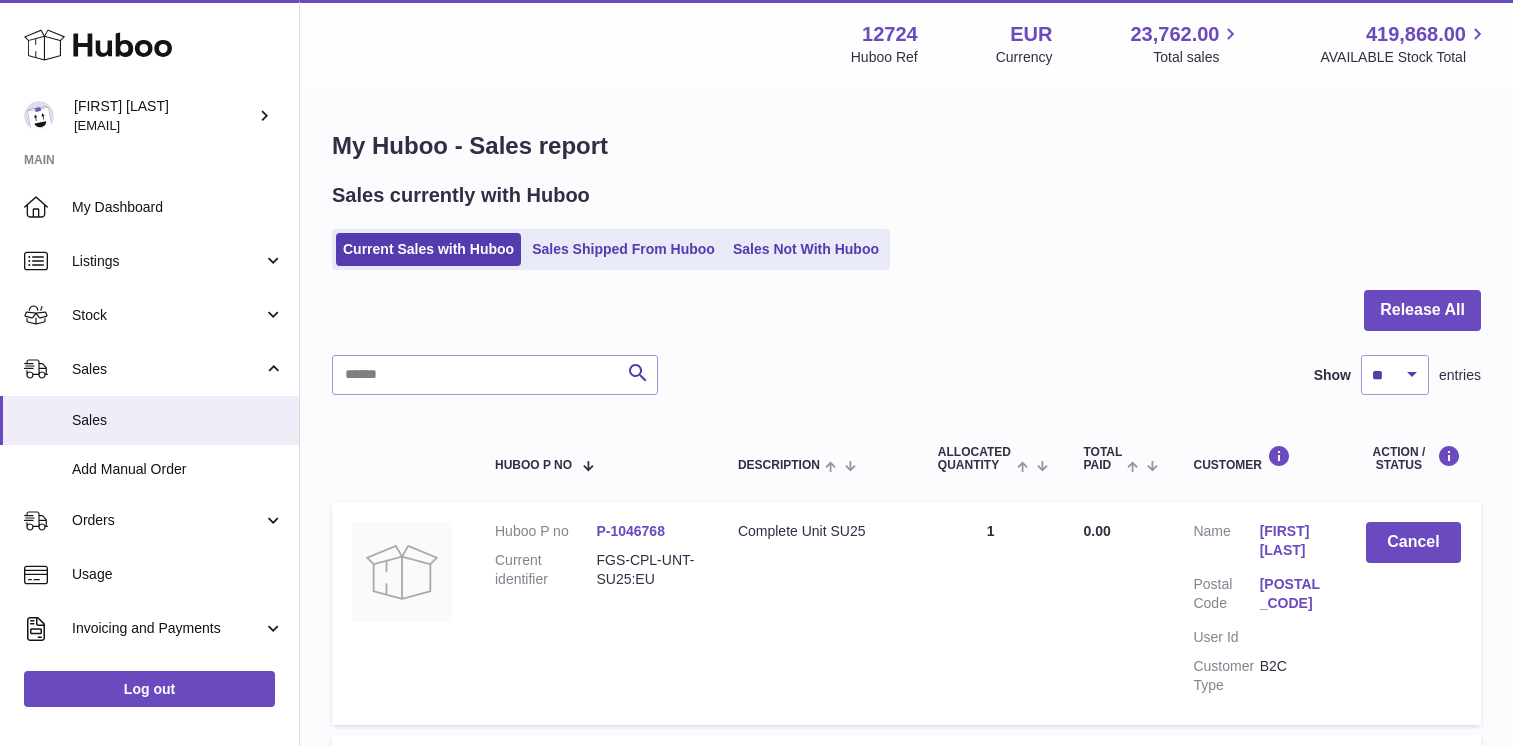 scroll, scrollTop: 0, scrollLeft: 0, axis: both 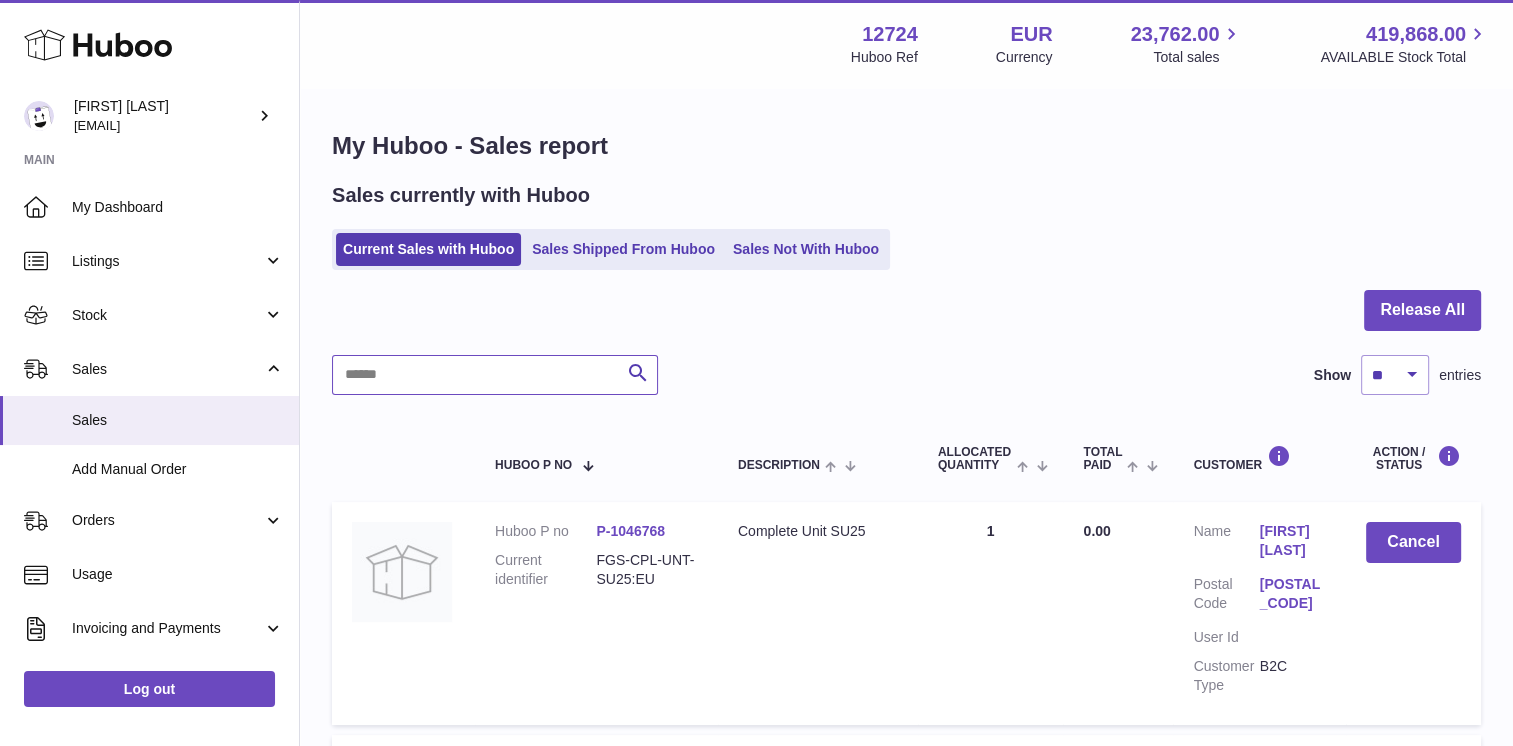 click at bounding box center [495, 375] 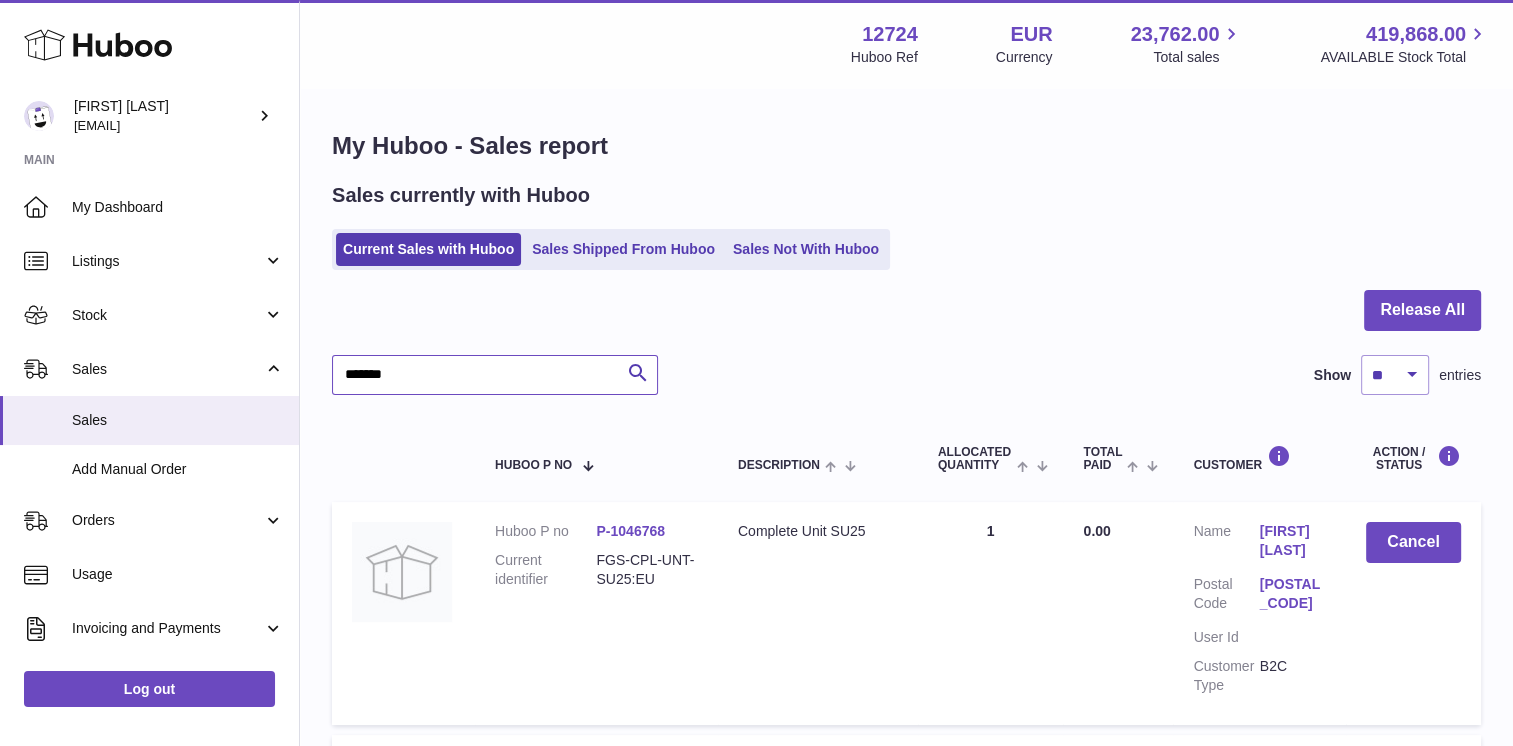 type on "******" 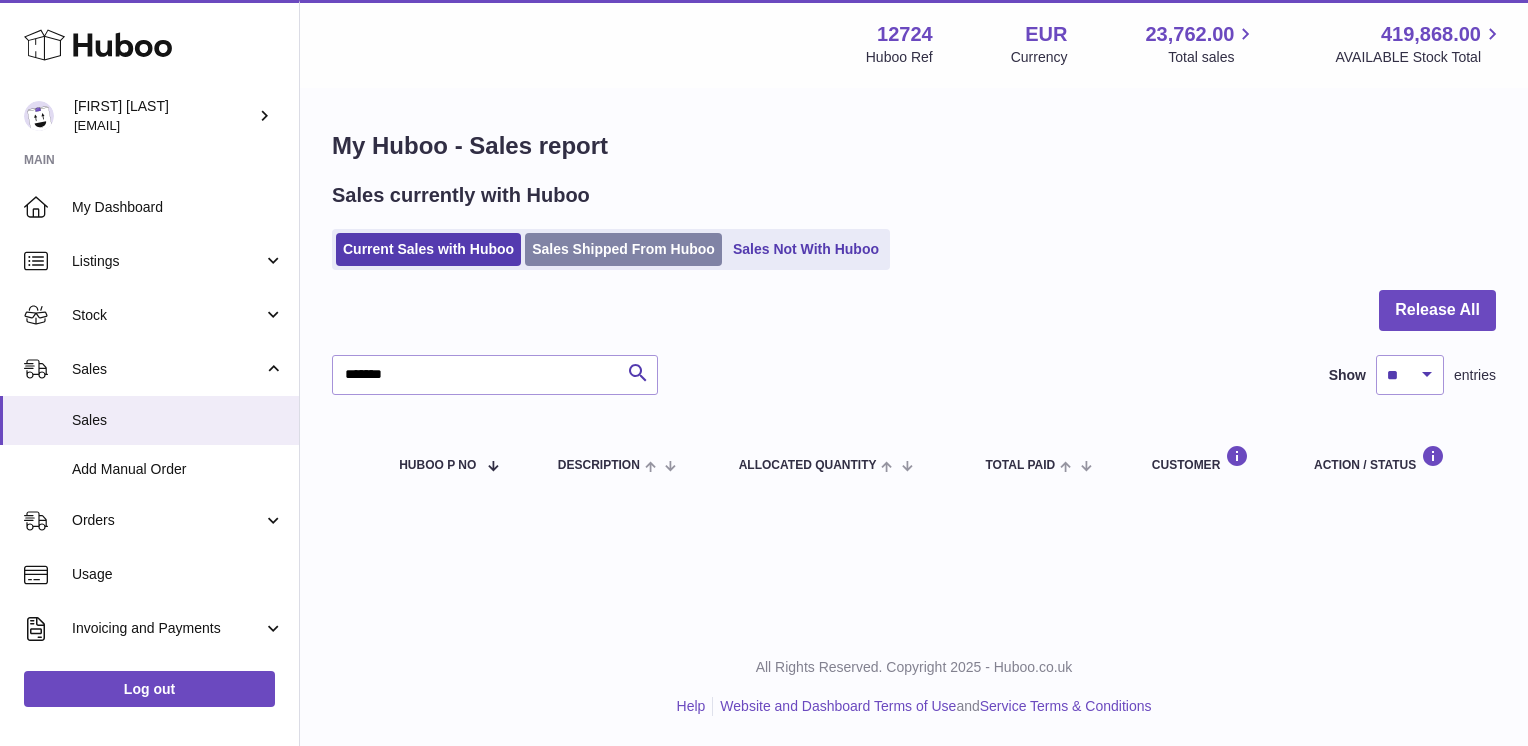 click on "Sales Shipped From Huboo" at bounding box center [623, 249] 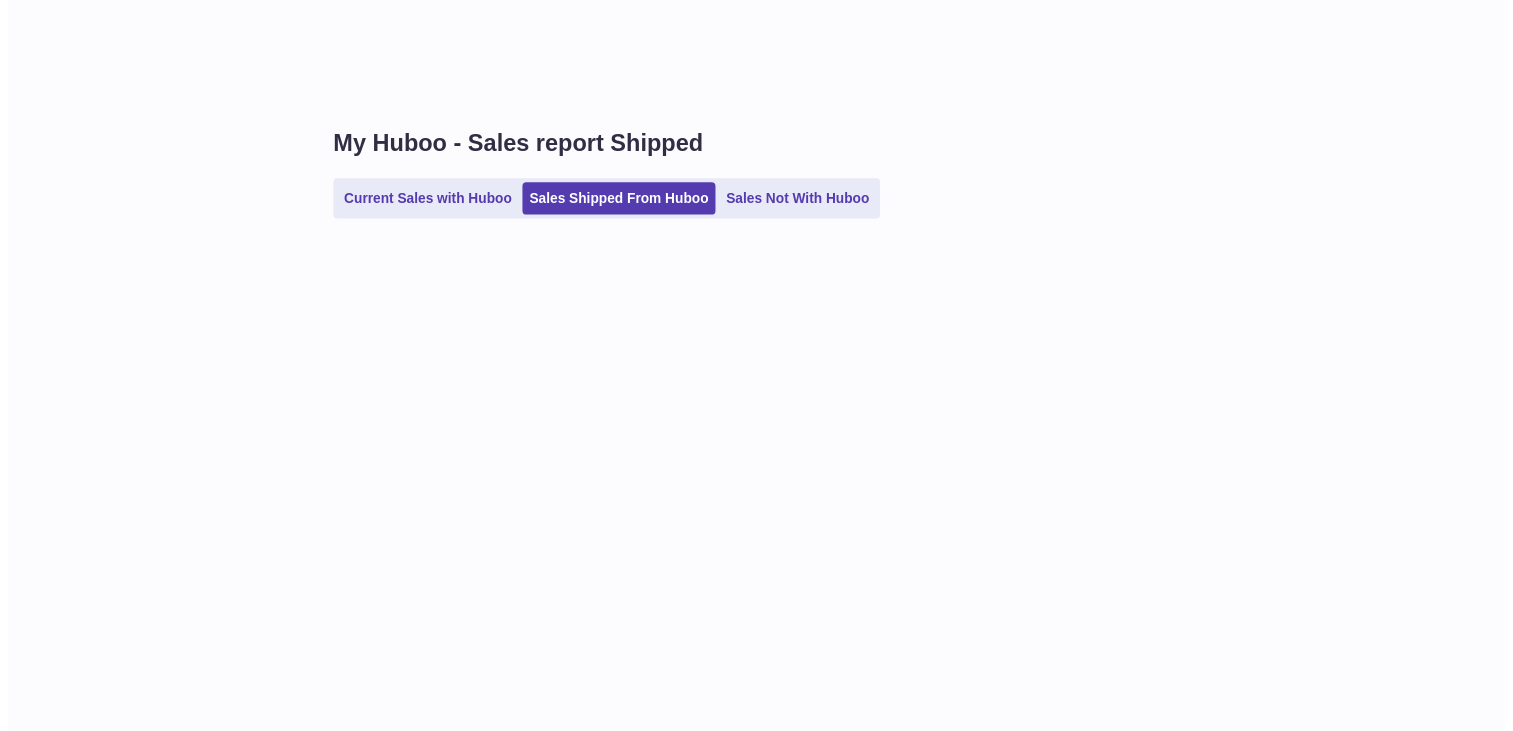 scroll, scrollTop: 0, scrollLeft: 0, axis: both 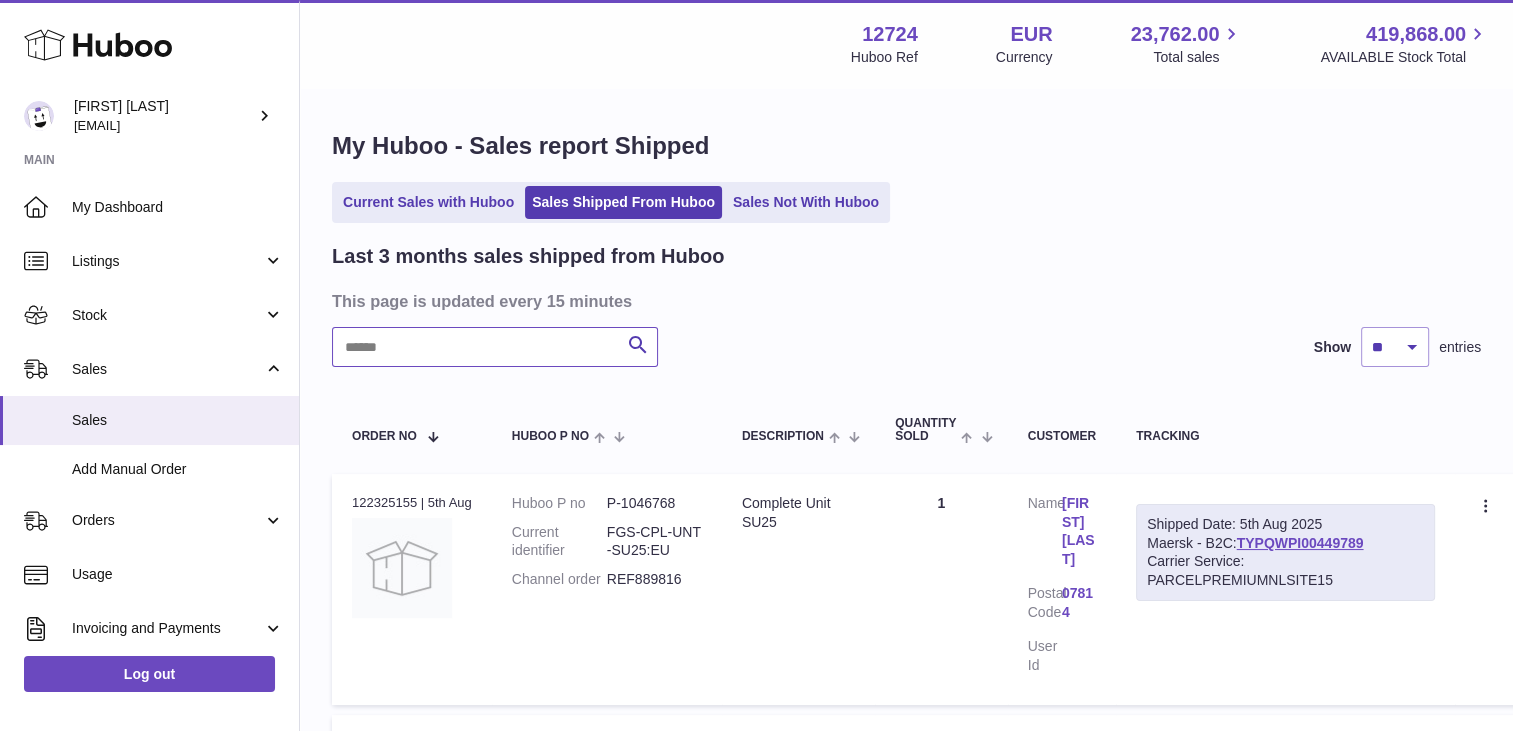 click at bounding box center [495, 347] 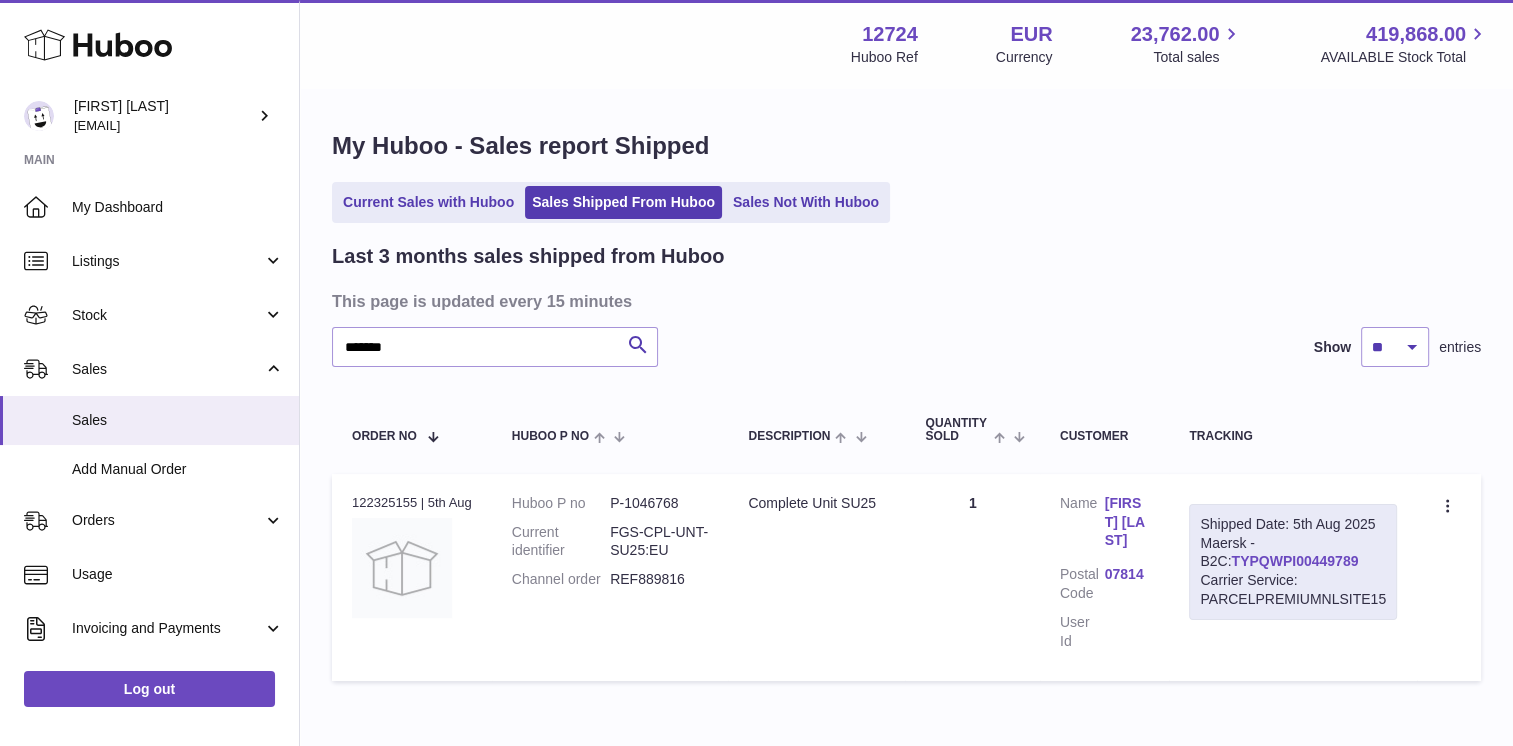 click on "TYPQWPI00449789" at bounding box center [1294, 561] 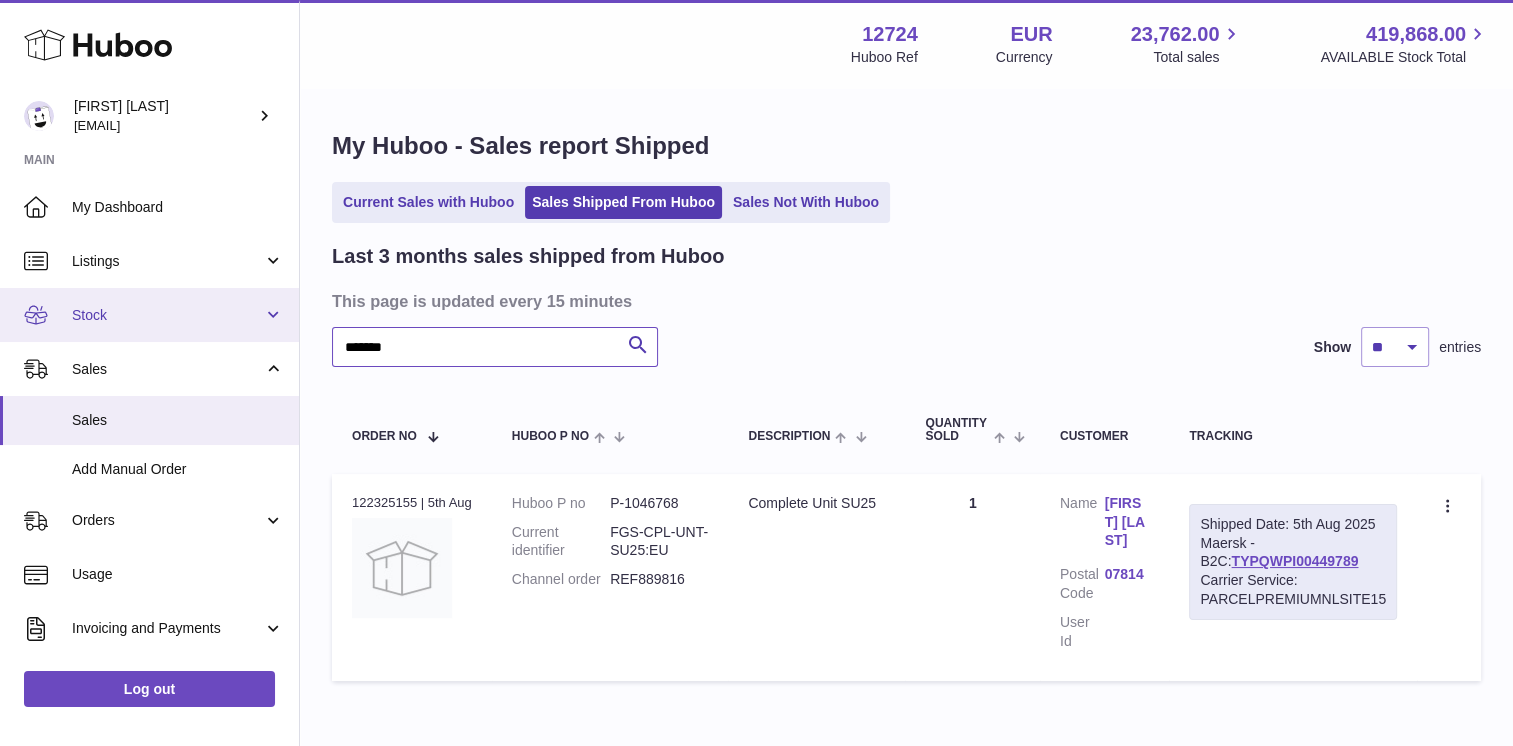 drag, startPoint x: 542, startPoint y: 346, endPoint x: 288, endPoint y: 307, distance: 256.97665 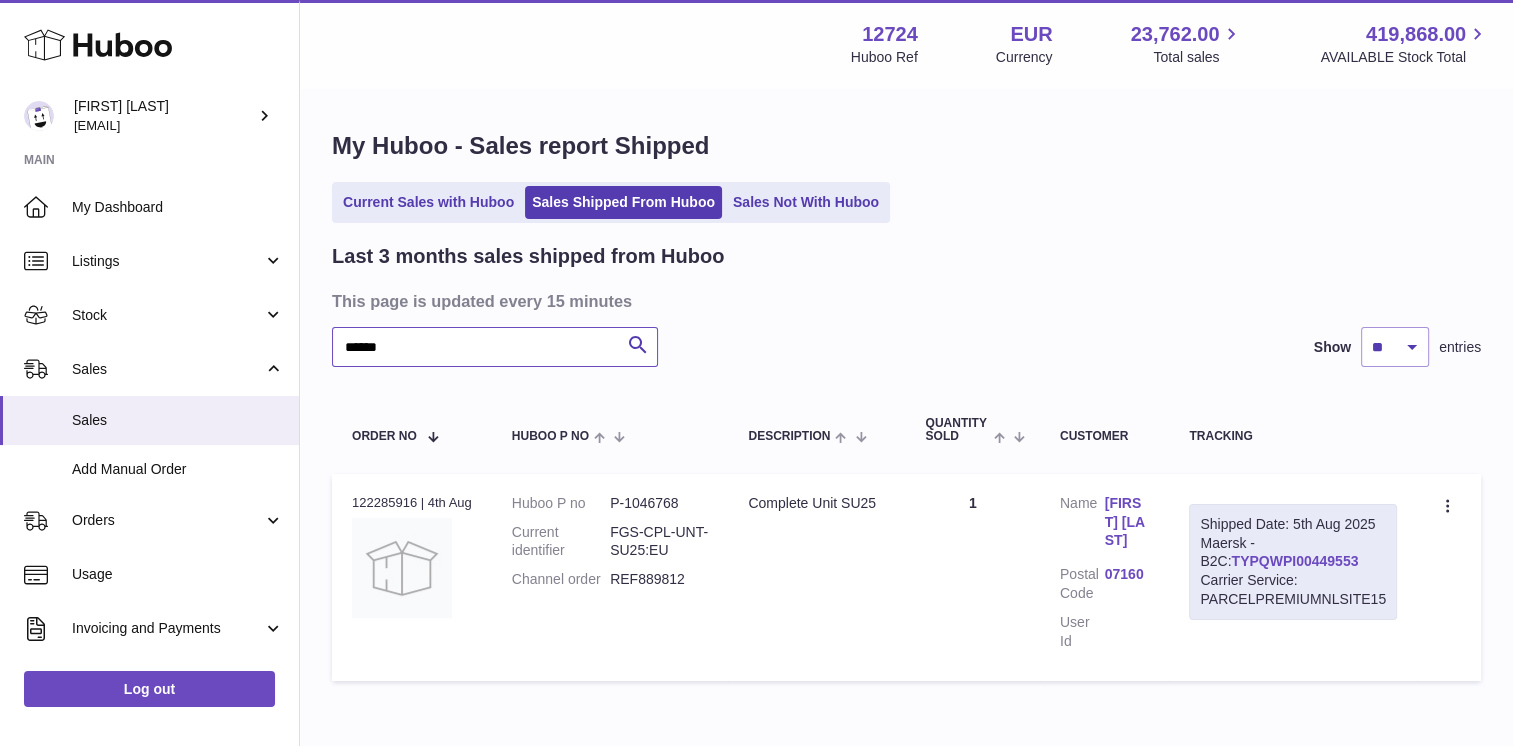 type on "******" 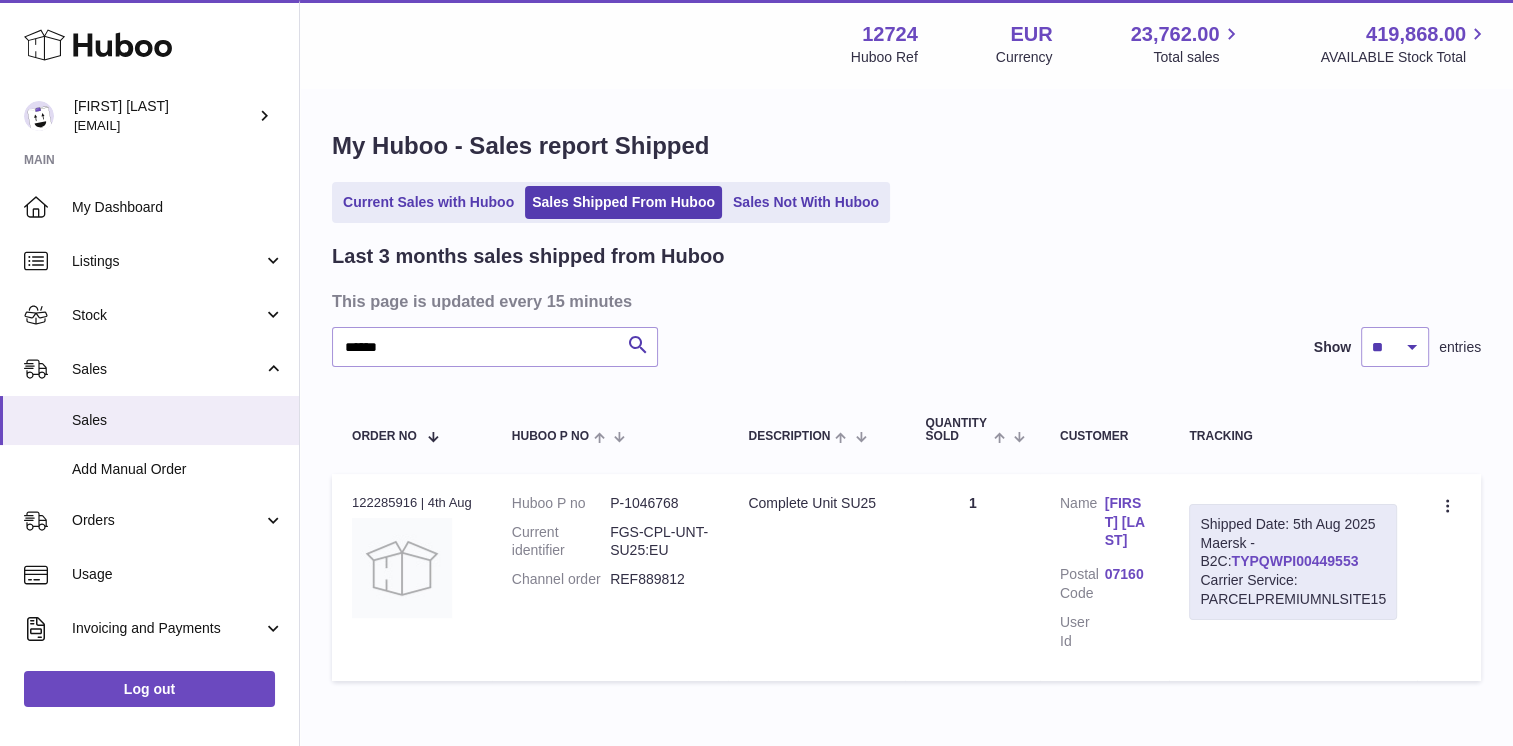 click on "TYPQWPI00449553" at bounding box center [1294, 561] 